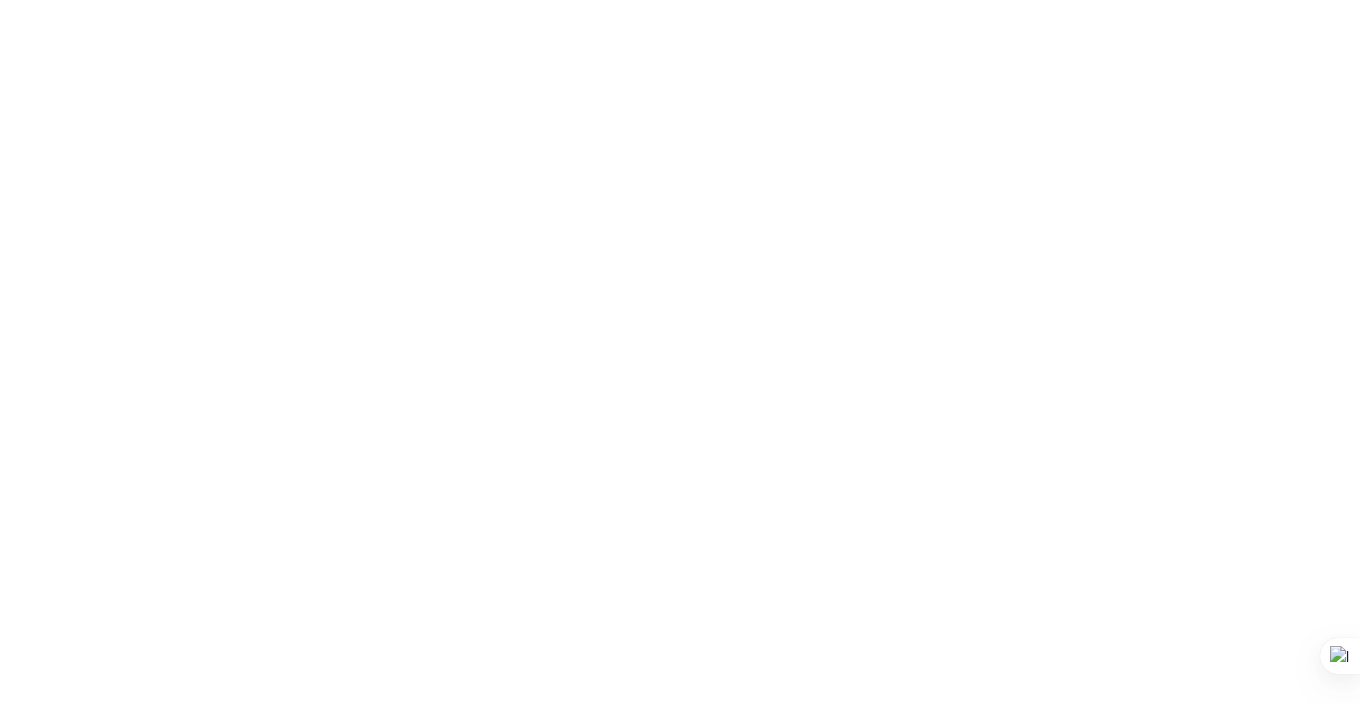 scroll, scrollTop: 0, scrollLeft: 0, axis: both 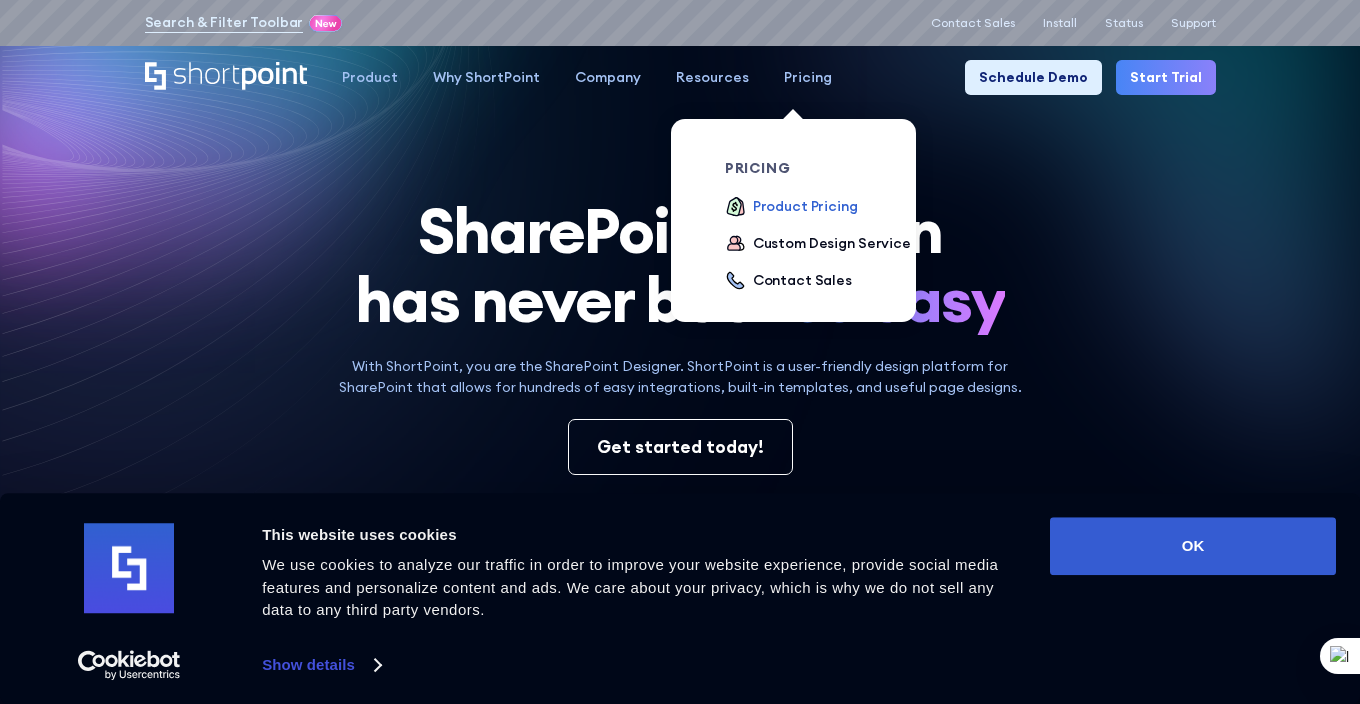 click on "Product Pricing" at bounding box center (805, 206) 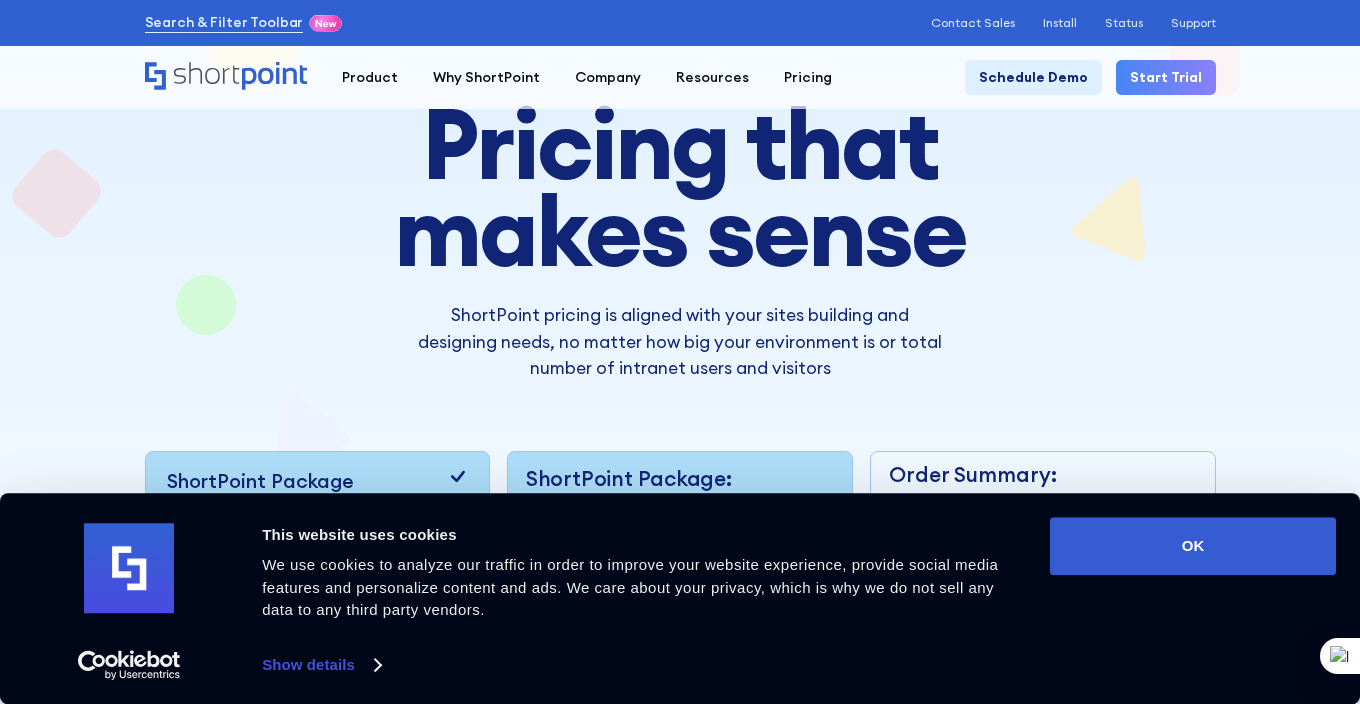 scroll, scrollTop: 200, scrollLeft: 0, axis: vertical 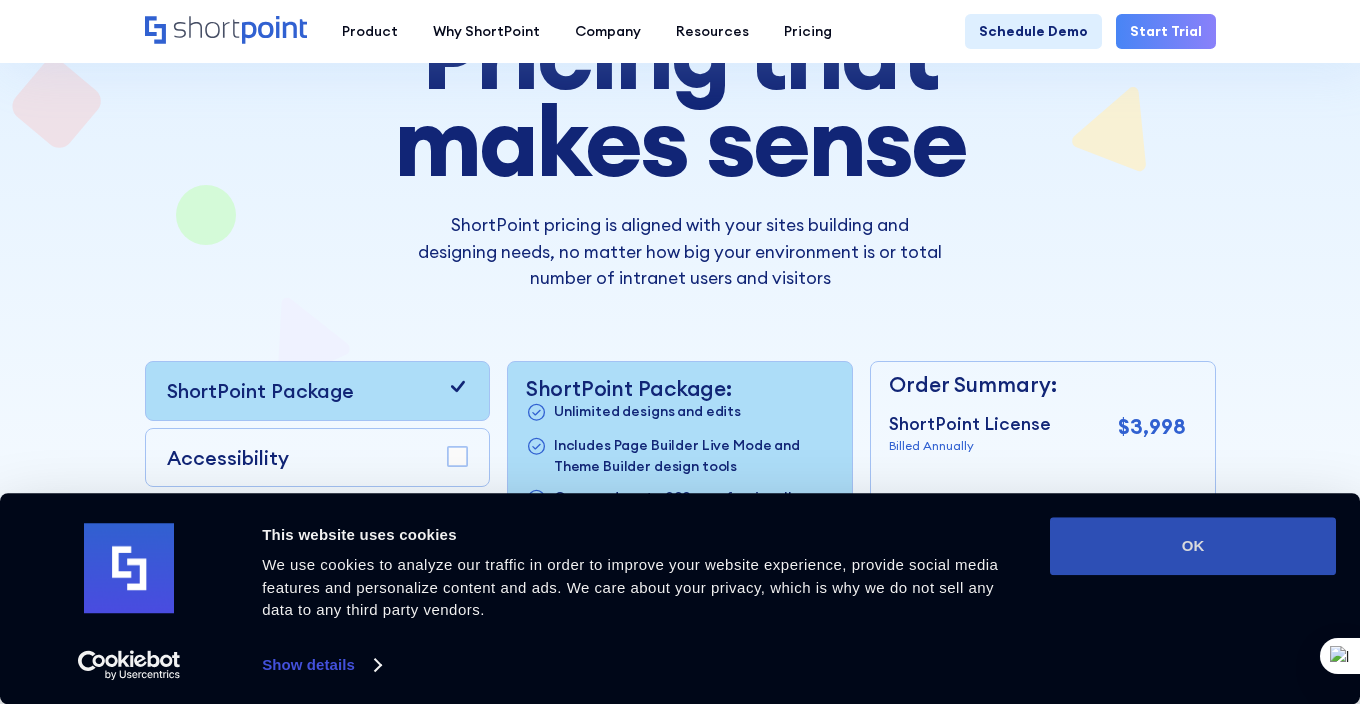 click on "OK" at bounding box center (1193, 546) 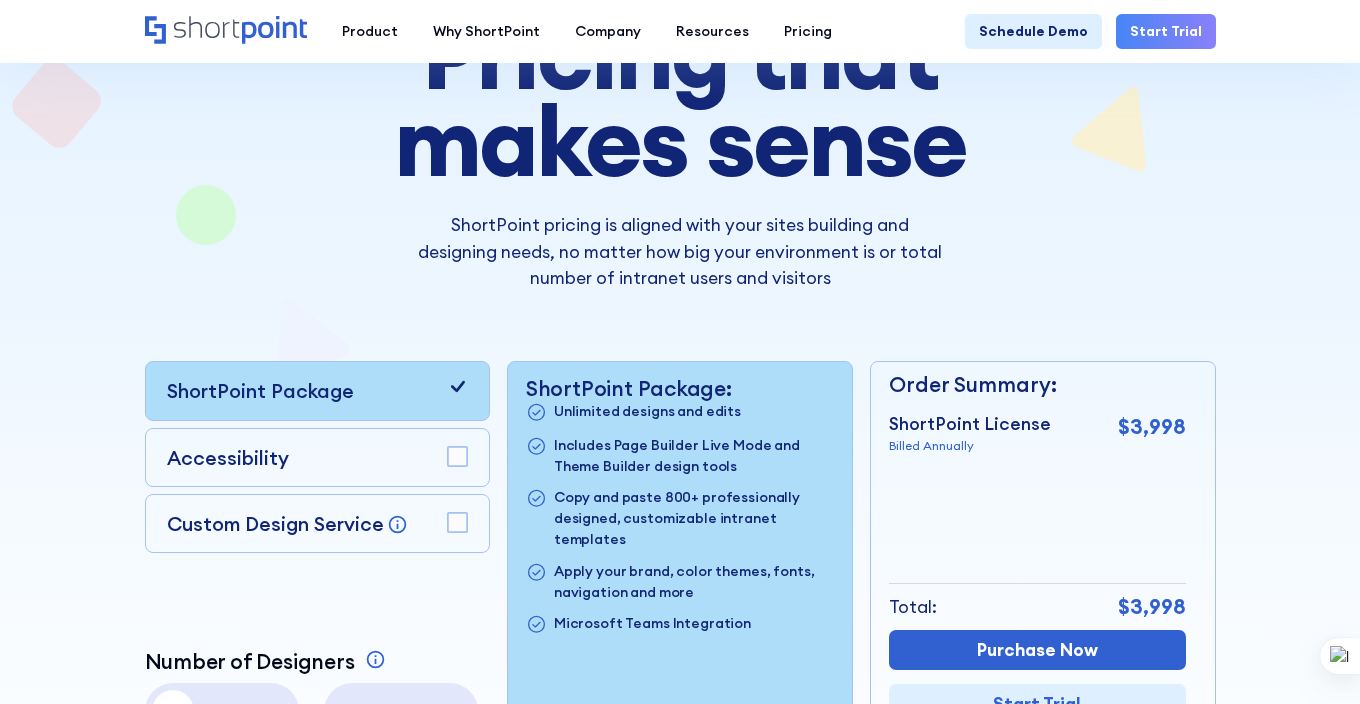 scroll, scrollTop: 0, scrollLeft: 0, axis: both 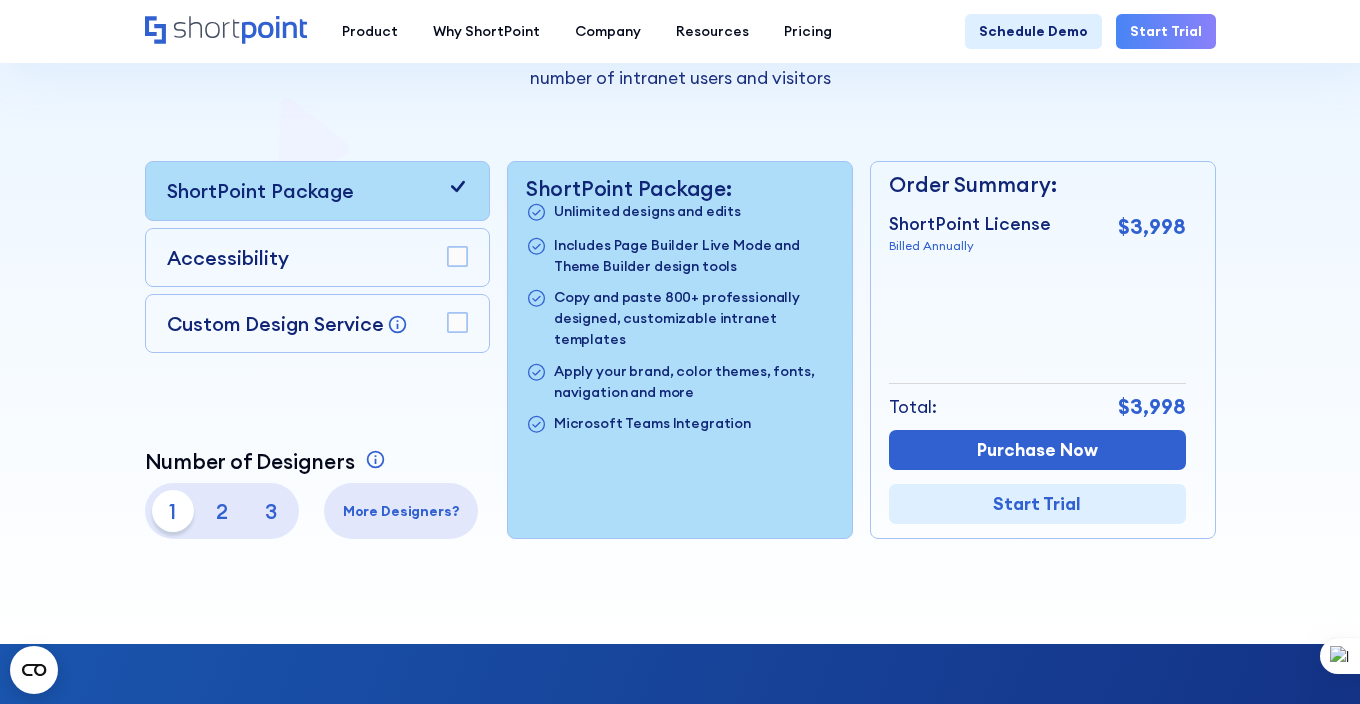 click 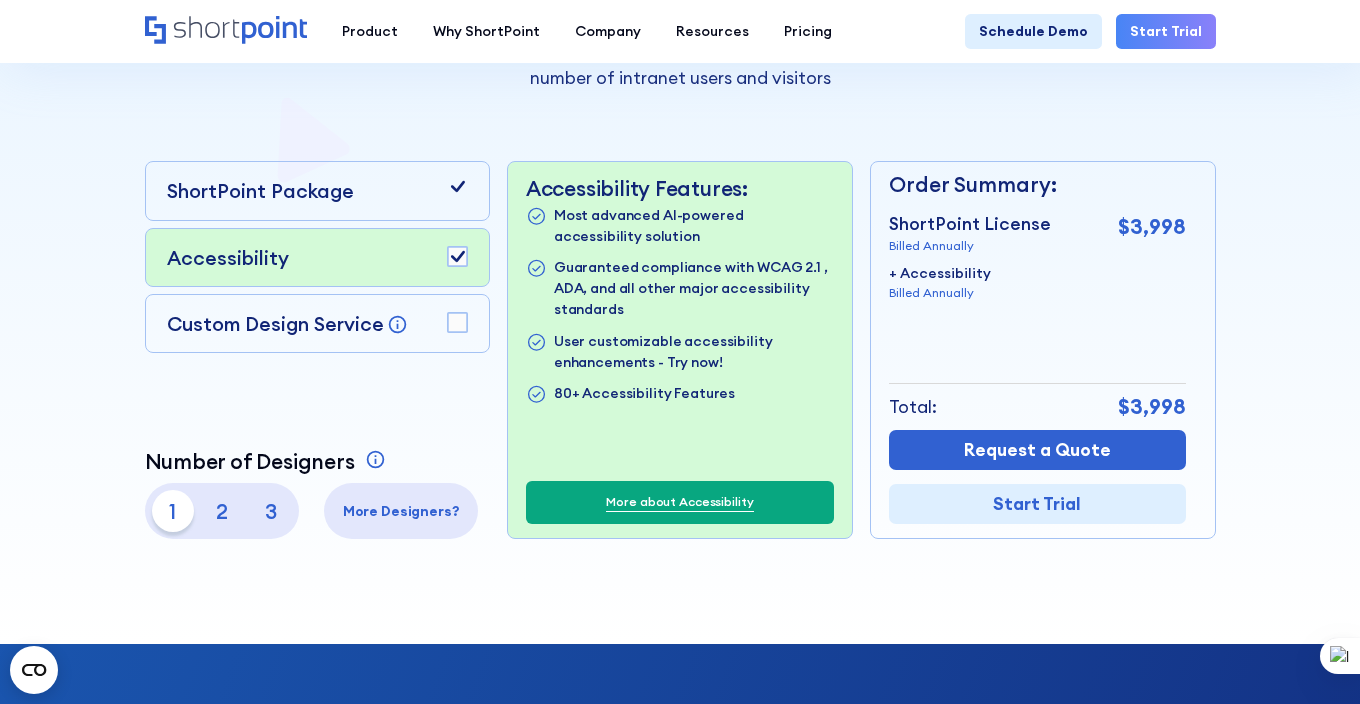 click 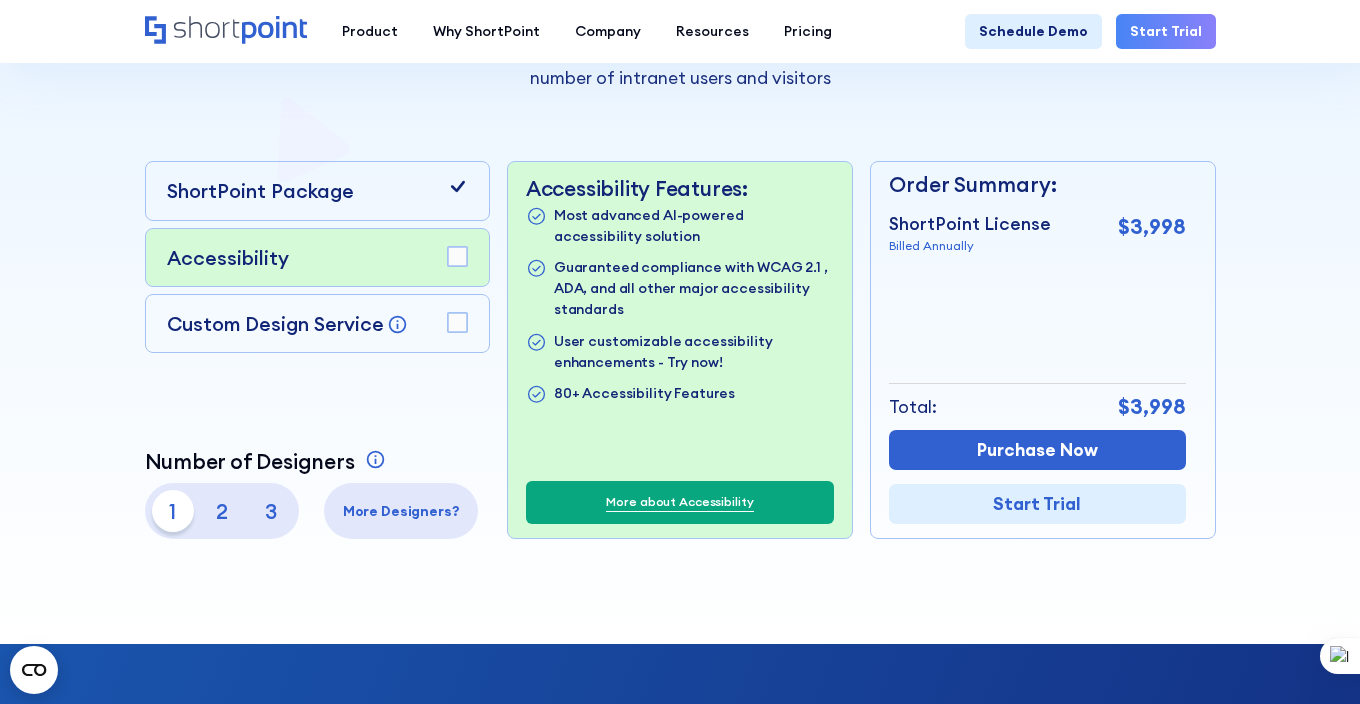 click on "ShortPoint Package" at bounding box center (260, 190) 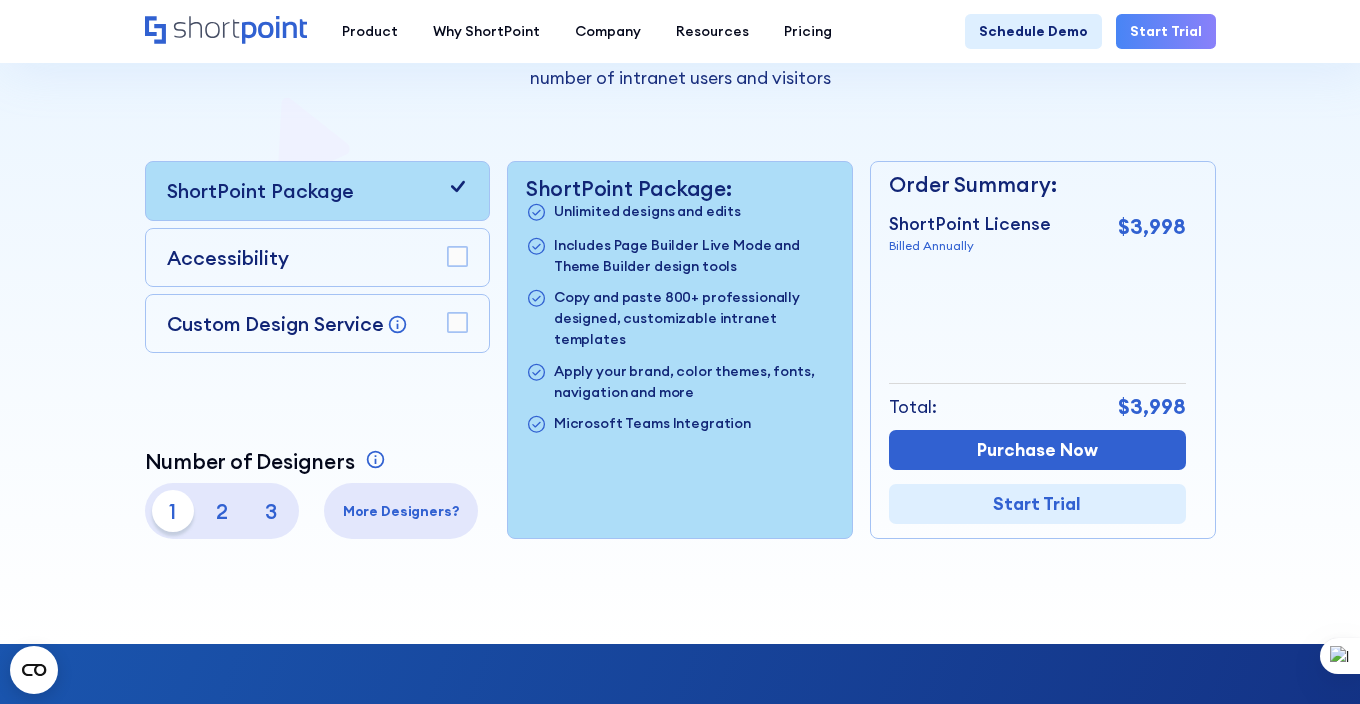 click at bounding box center [680, 139] 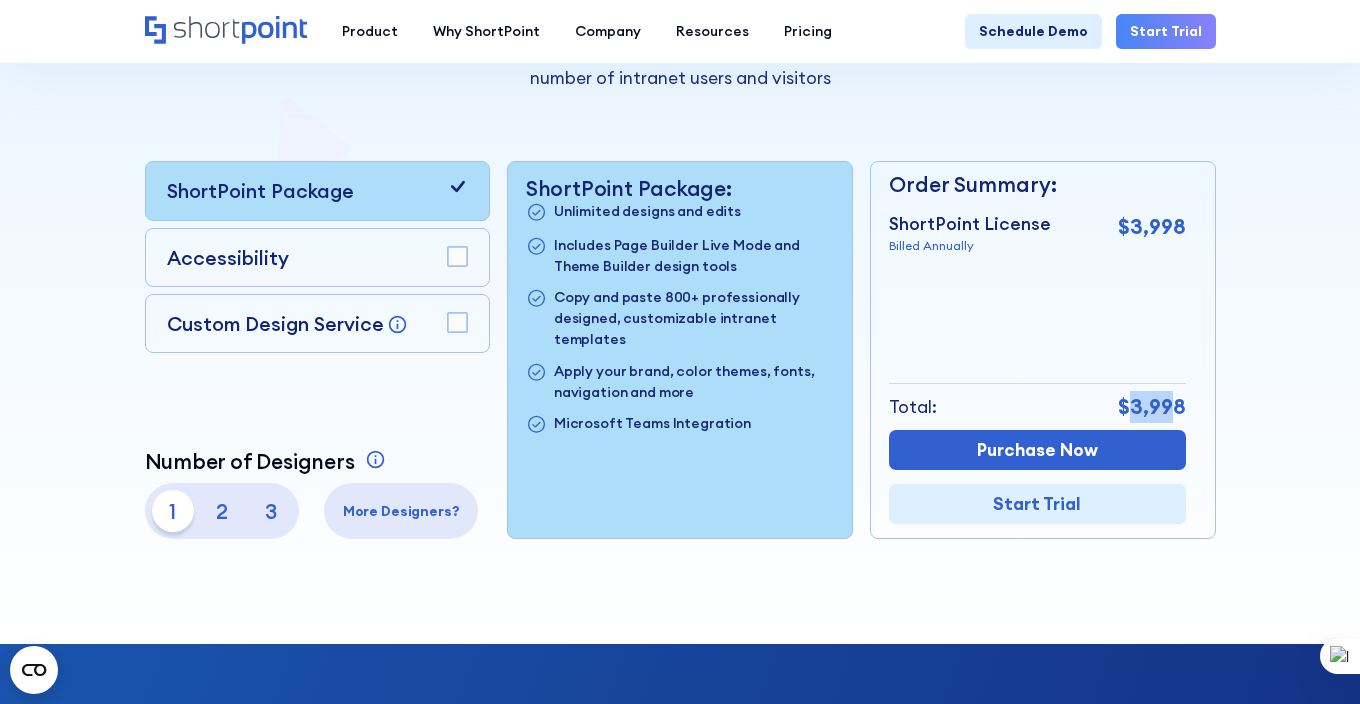 drag, startPoint x: 1130, startPoint y: 407, endPoint x: 1174, endPoint y: 405, distance: 44.04543 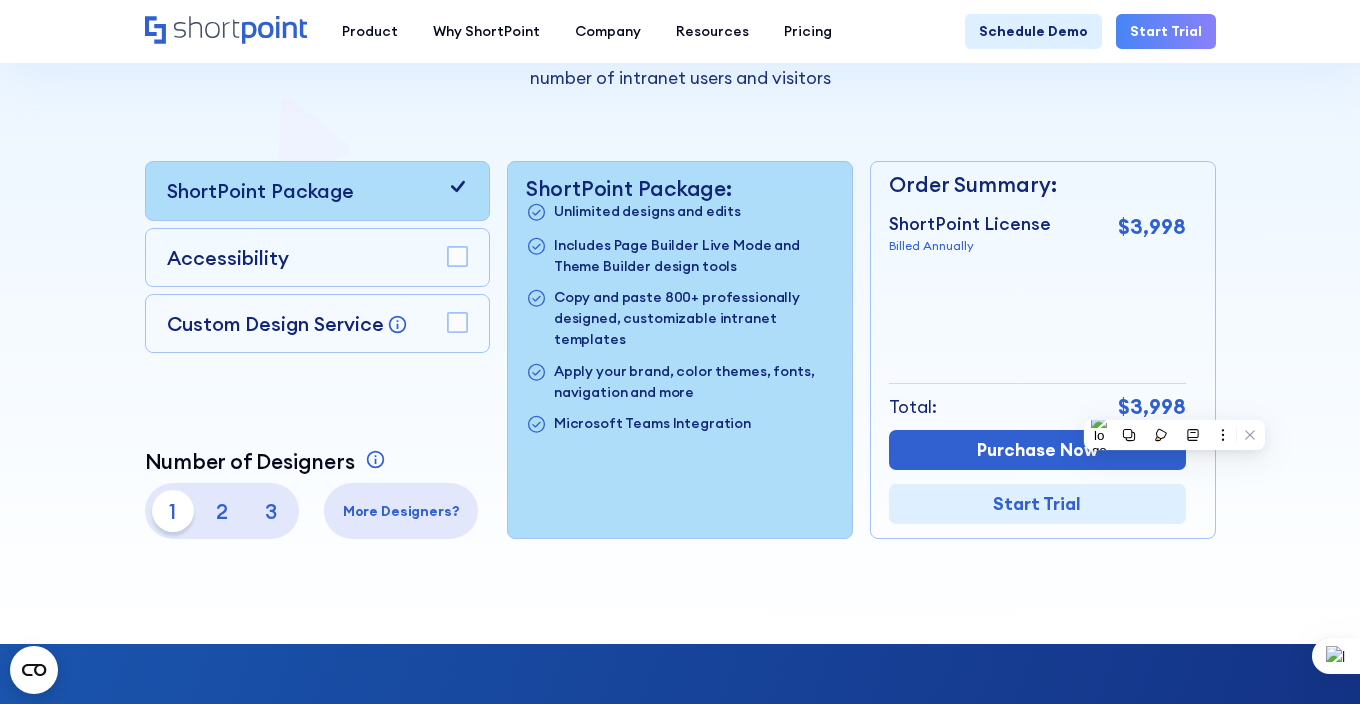 click on "2" at bounding box center (222, 511) 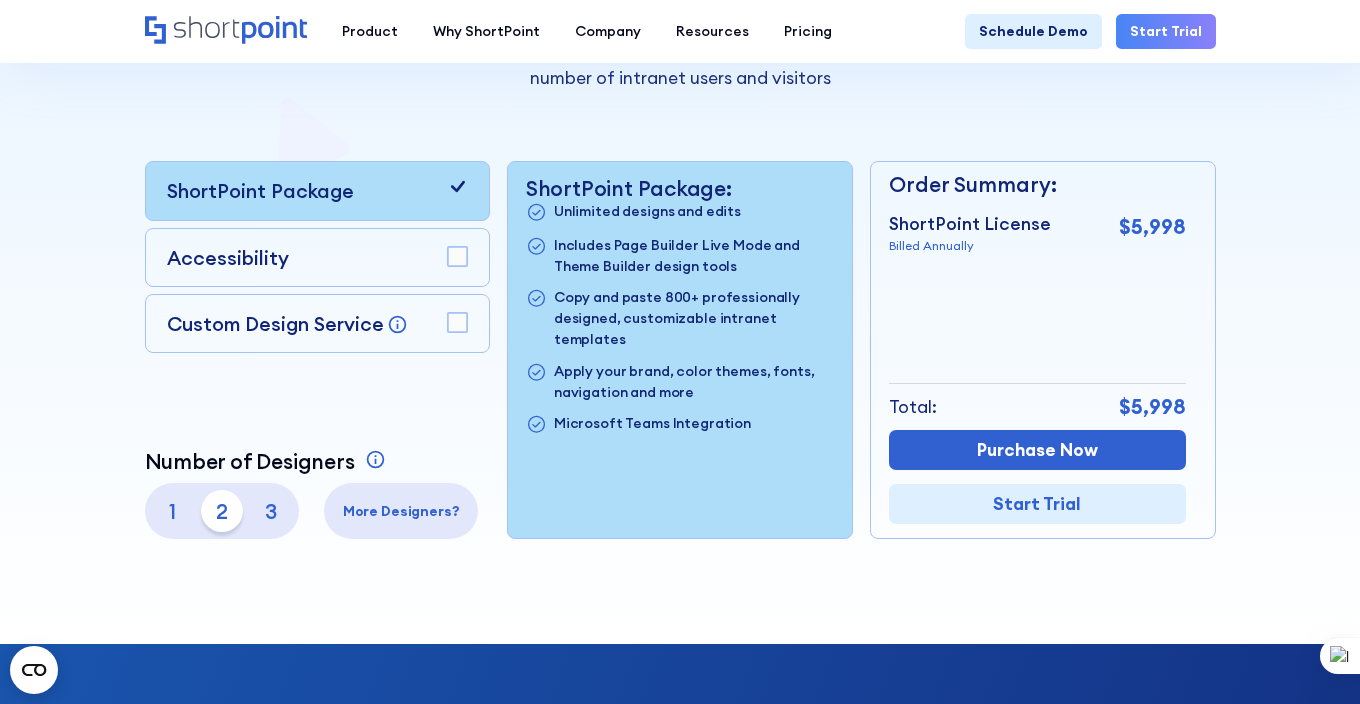 click on "1" at bounding box center [173, 511] 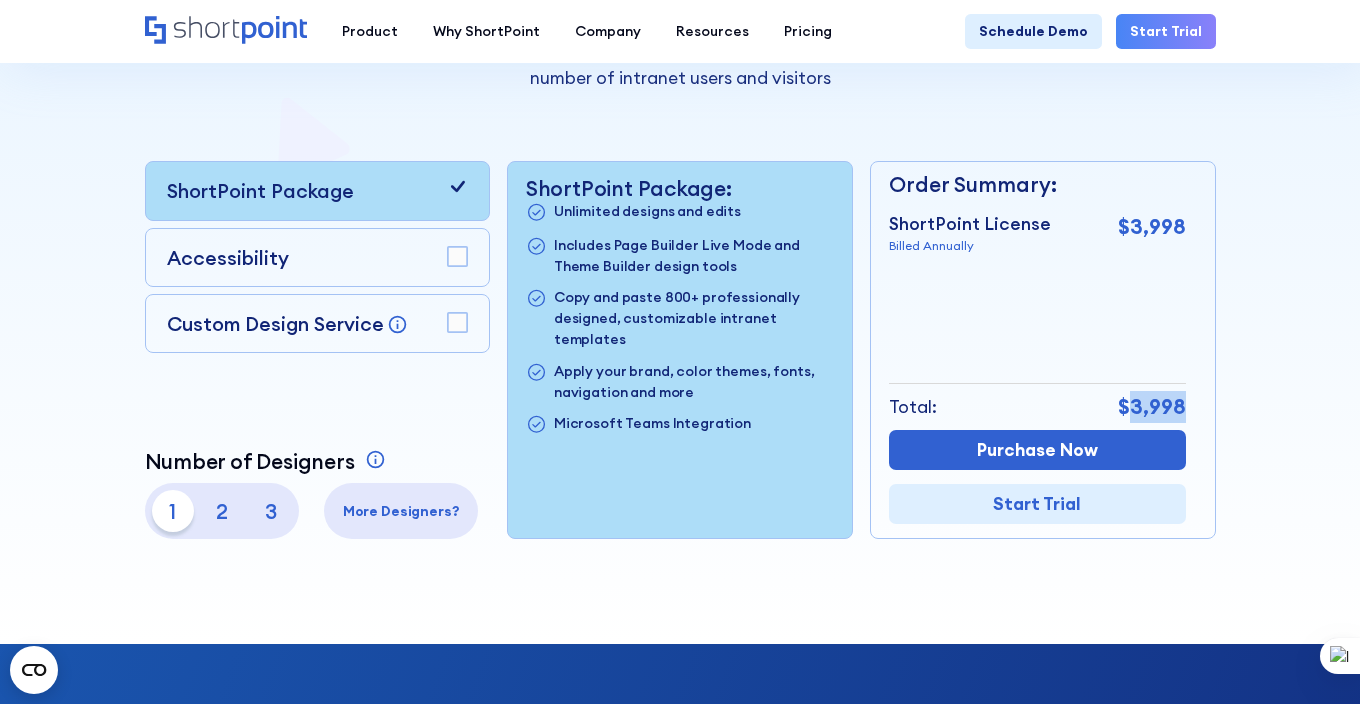 drag, startPoint x: 1130, startPoint y: 404, endPoint x: 1184, endPoint y: 405, distance: 54.00926 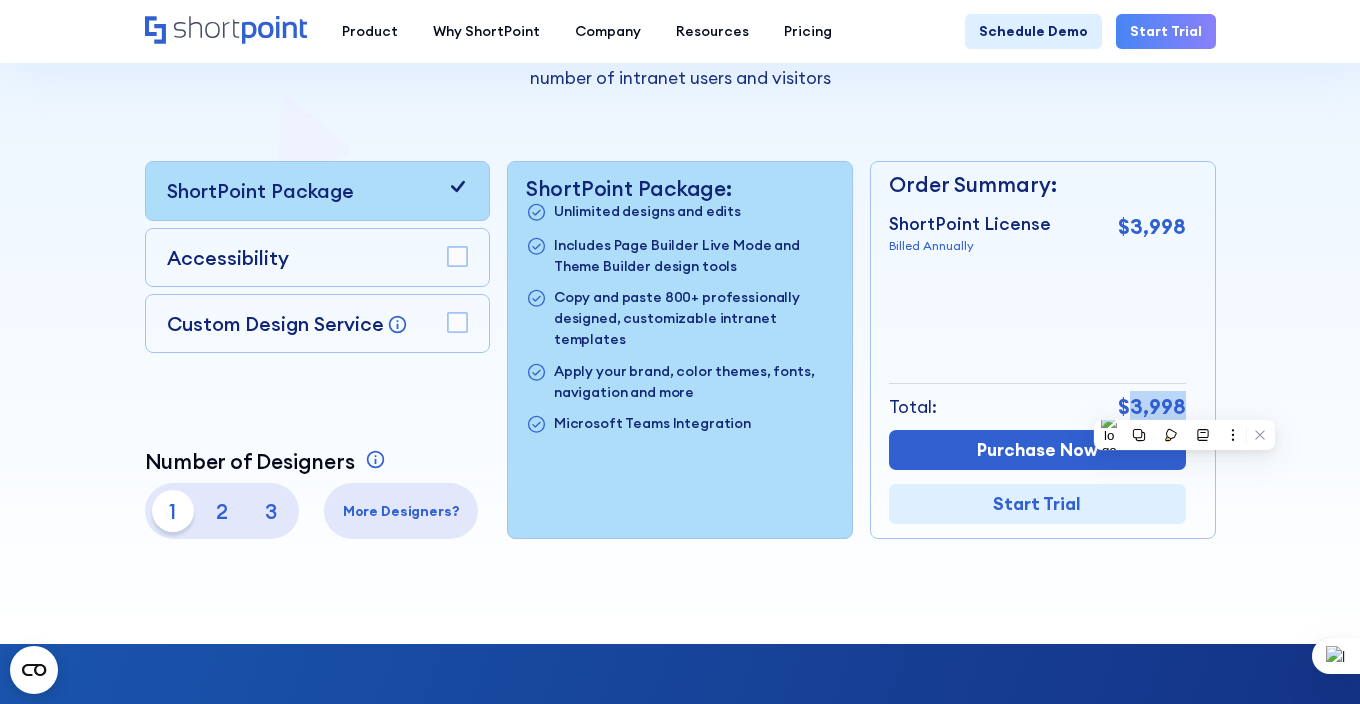 copy on "3,998" 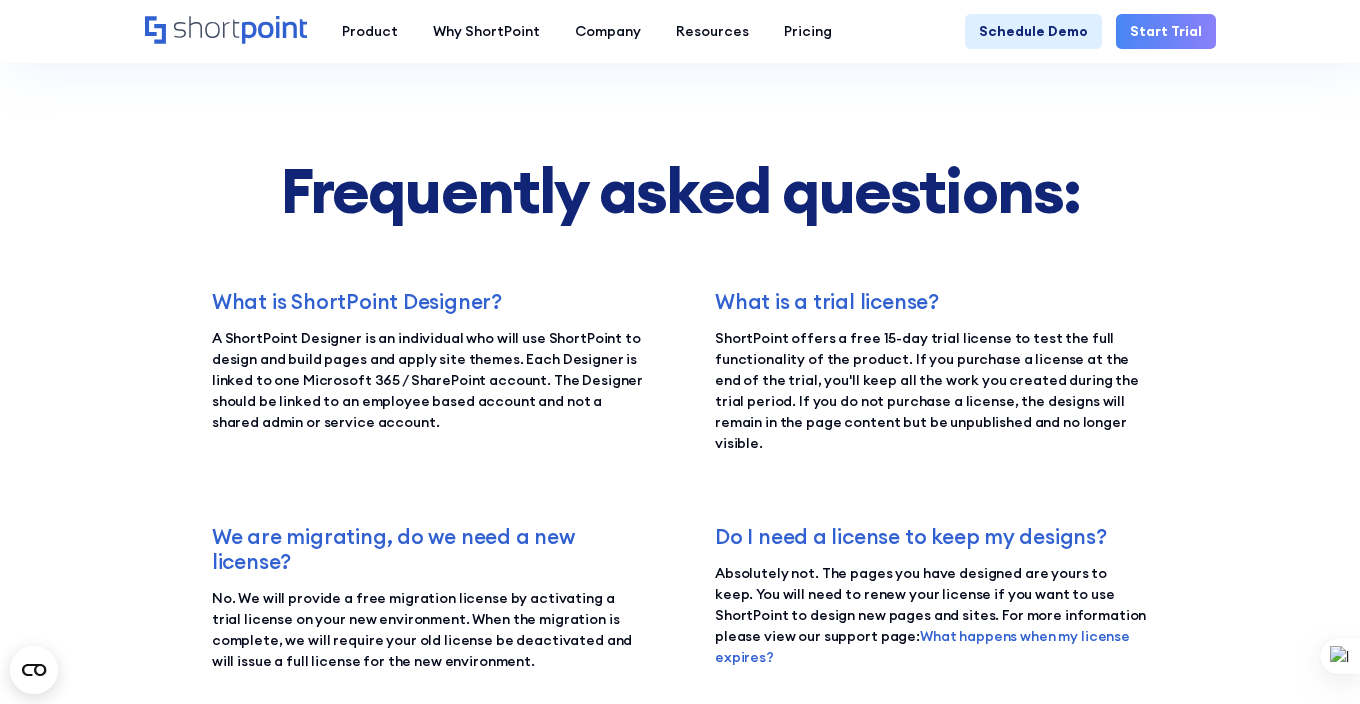 scroll, scrollTop: 2700, scrollLeft: 0, axis: vertical 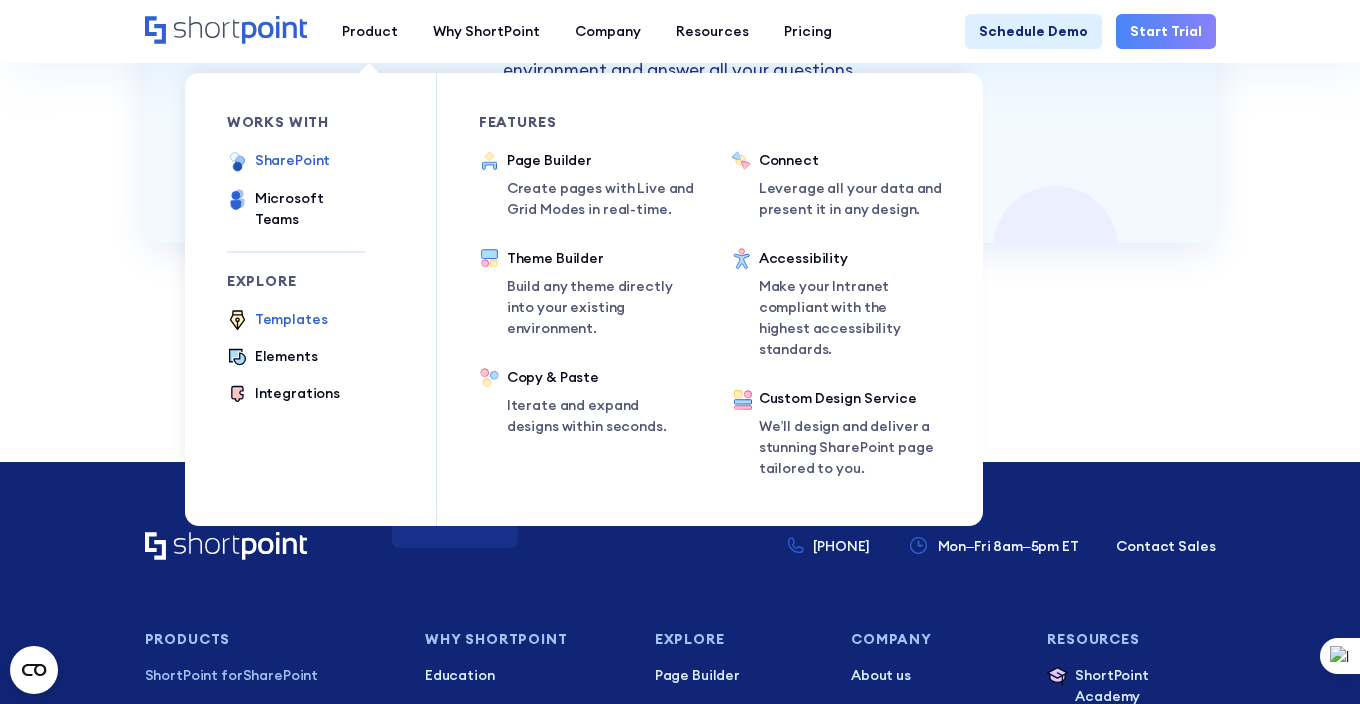 click on "Templates" at bounding box center (291, 319) 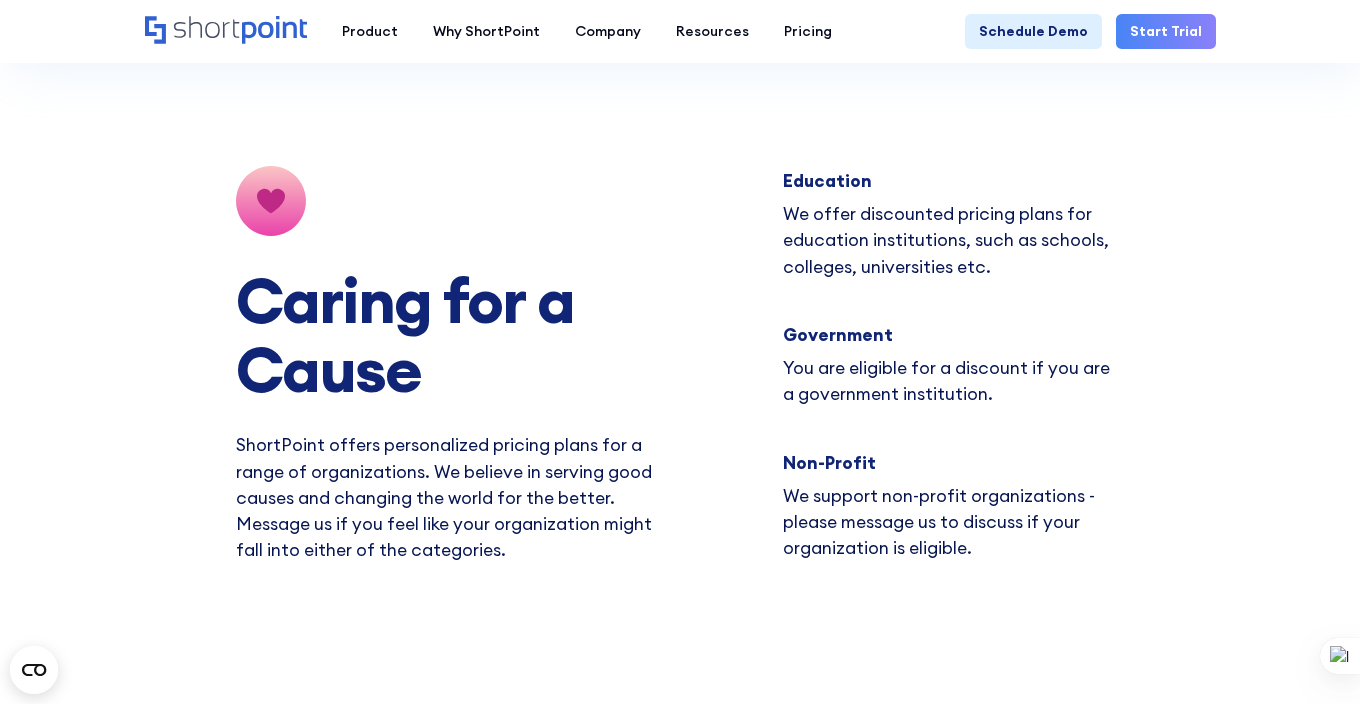 scroll, scrollTop: 11169, scrollLeft: 0, axis: vertical 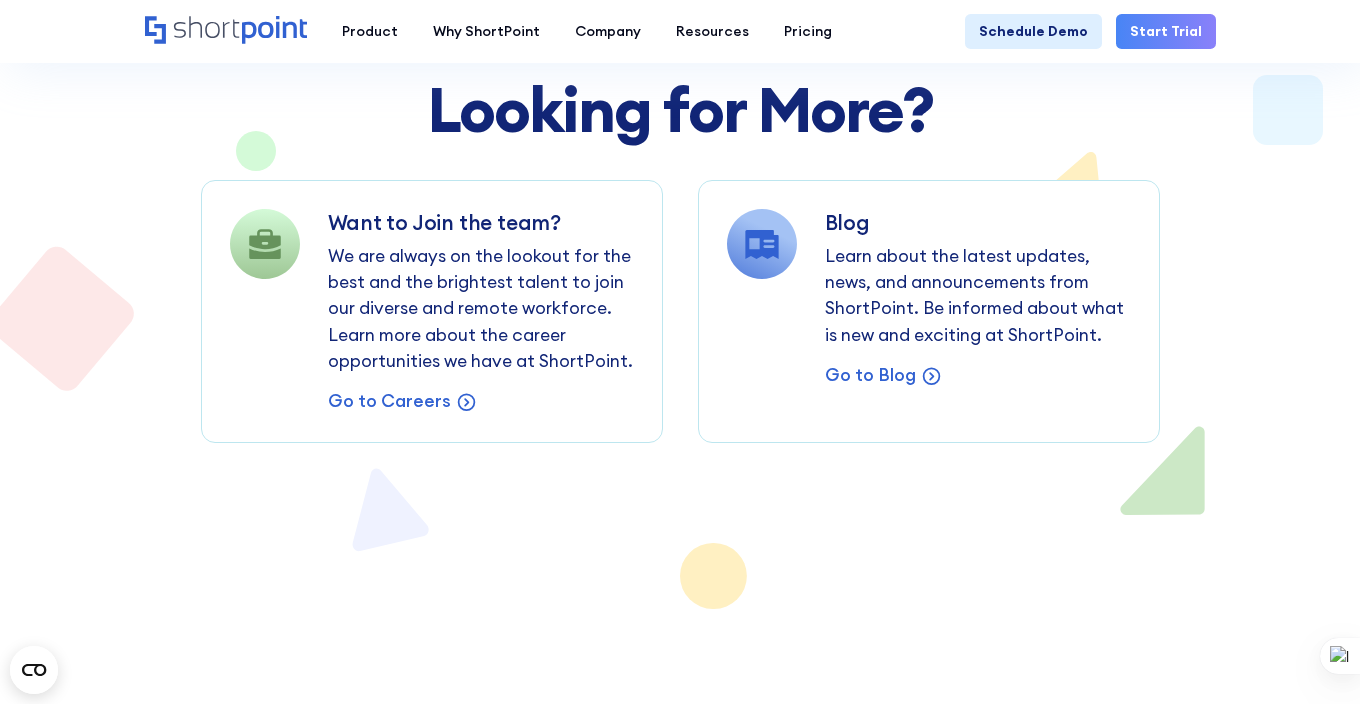 drag, startPoint x: 428, startPoint y: 354, endPoint x: 258, endPoint y: 302, distance: 177.77515 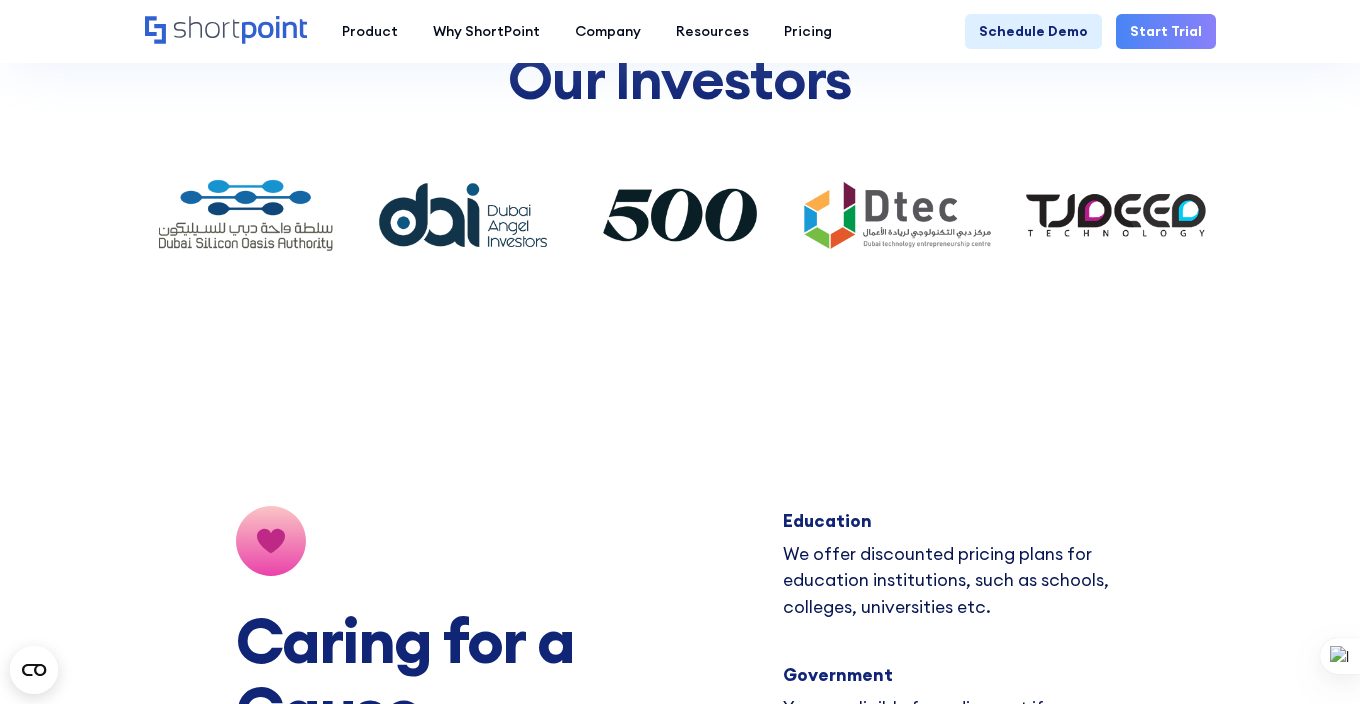 scroll, scrollTop: 10769, scrollLeft: 0, axis: vertical 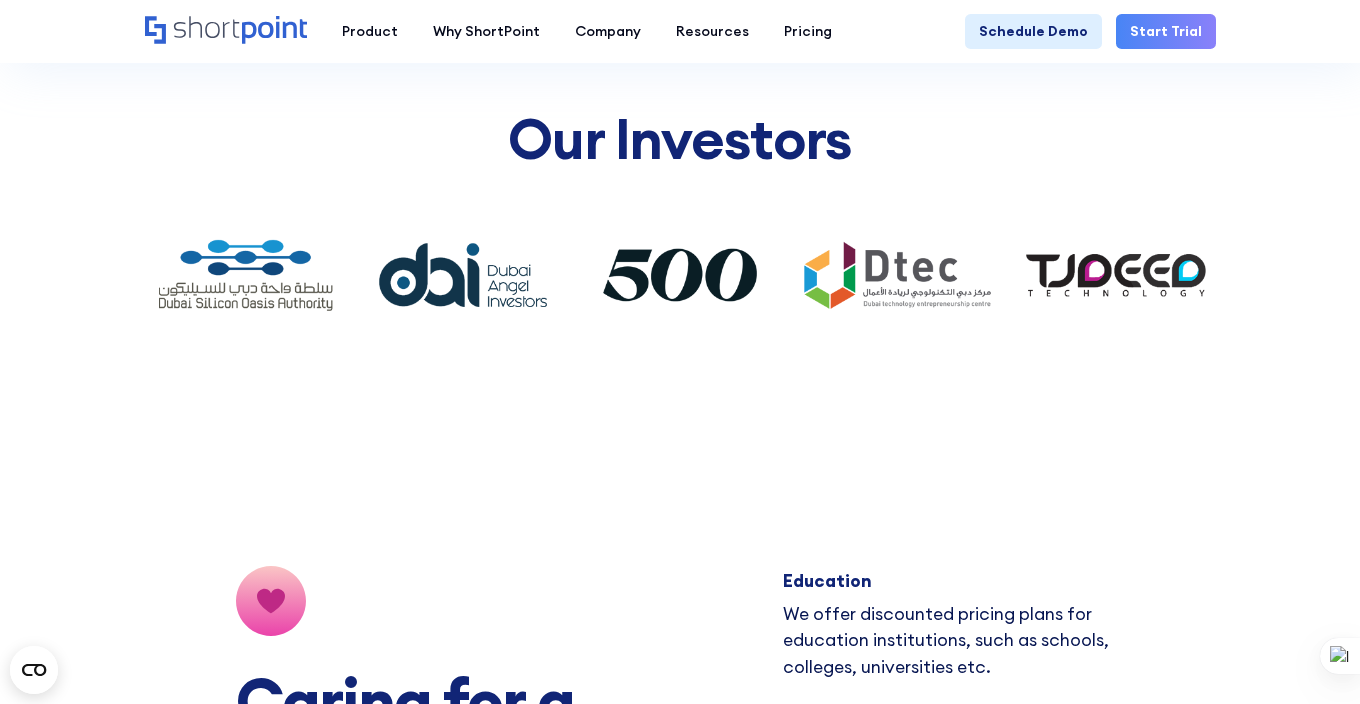 click on "Search & Filter Toolbar
-693 Days -18 Hours -15 Minutes -41 Seconds Until Launch. Register now! ✨Accessibility Tools Contact Sales Install Status Support" at bounding box center (680, -23) 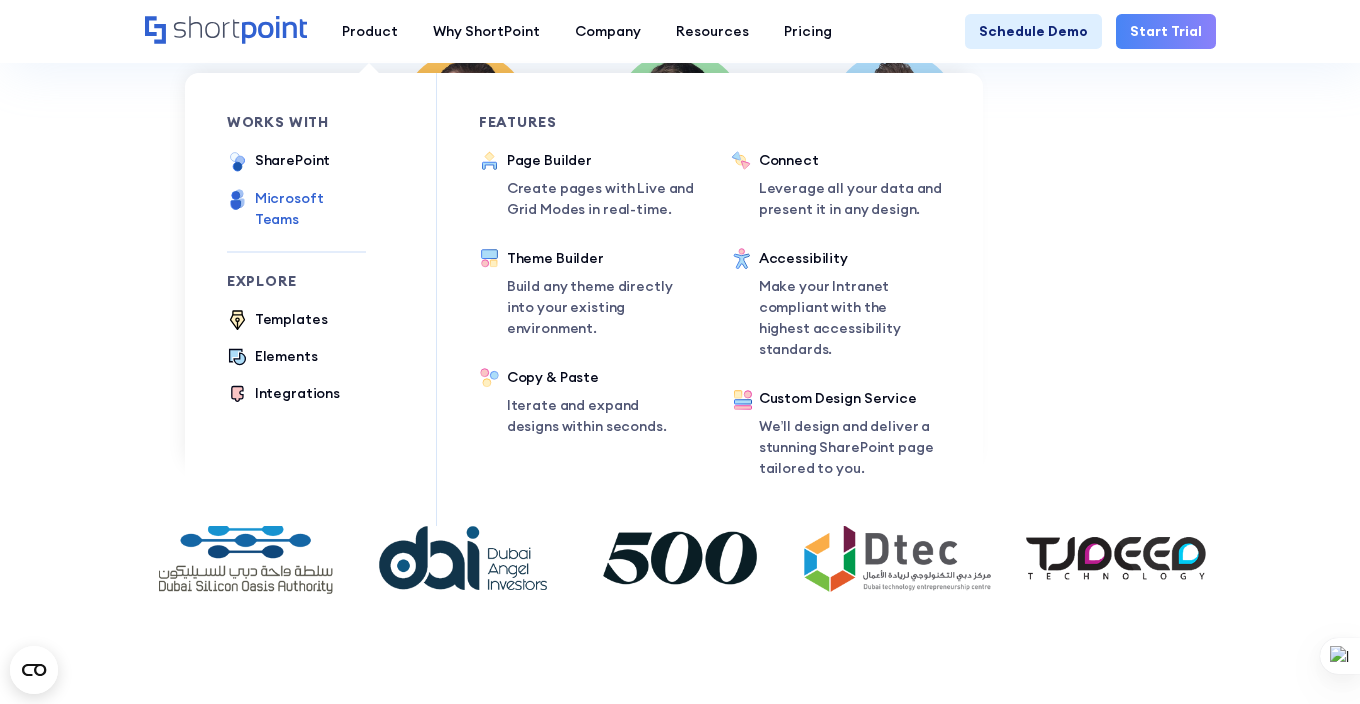scroll, scrollTop: 10369, scrollLeft: 0, axis: vertical 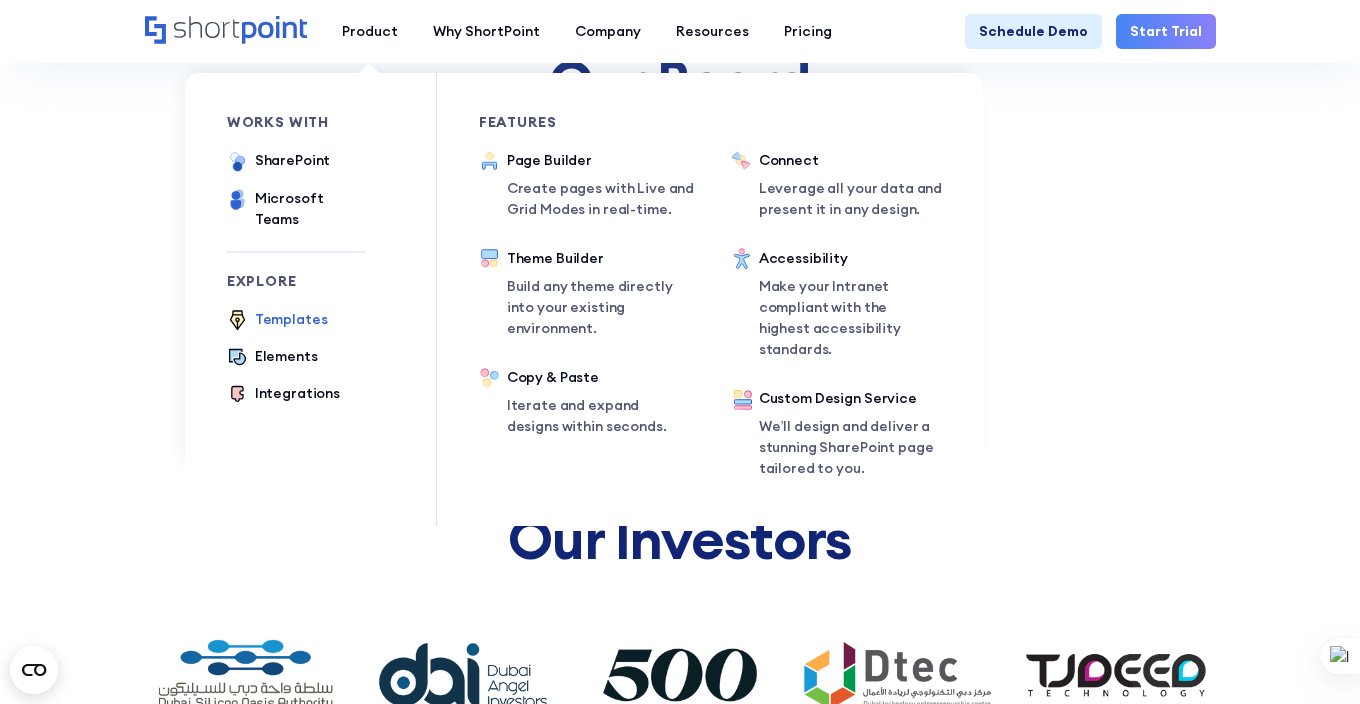 click on "Templates" at bounding box center [291, 319] 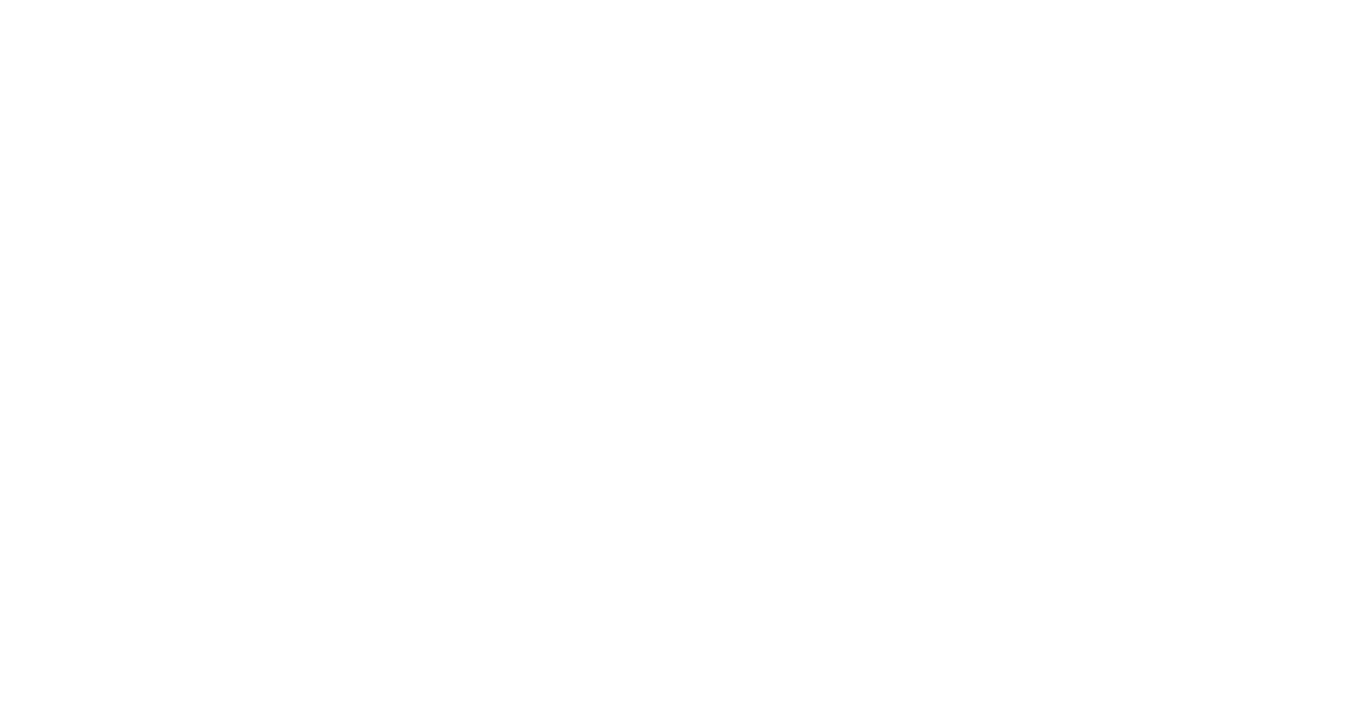 scroll, scrollTop: 0, scrollLeft: 0, axis: both 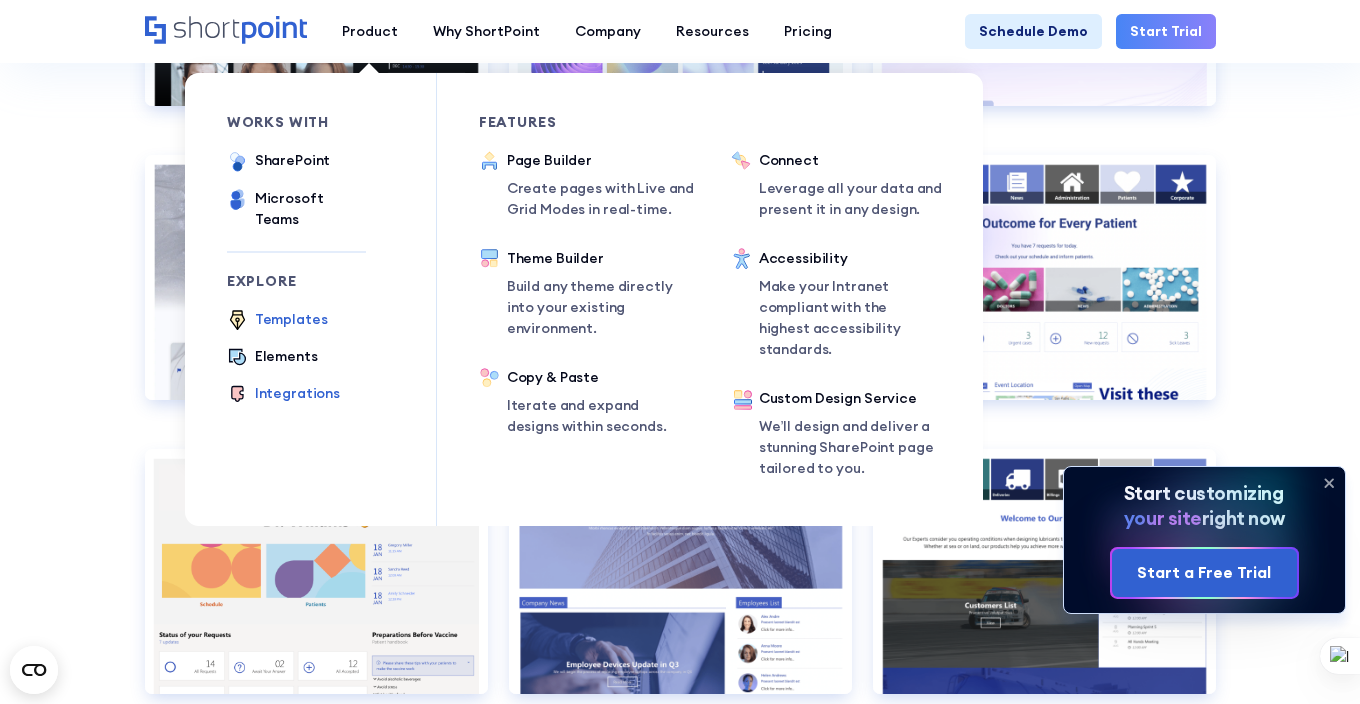 click on "Integrations" at bounding box center (297, 393) 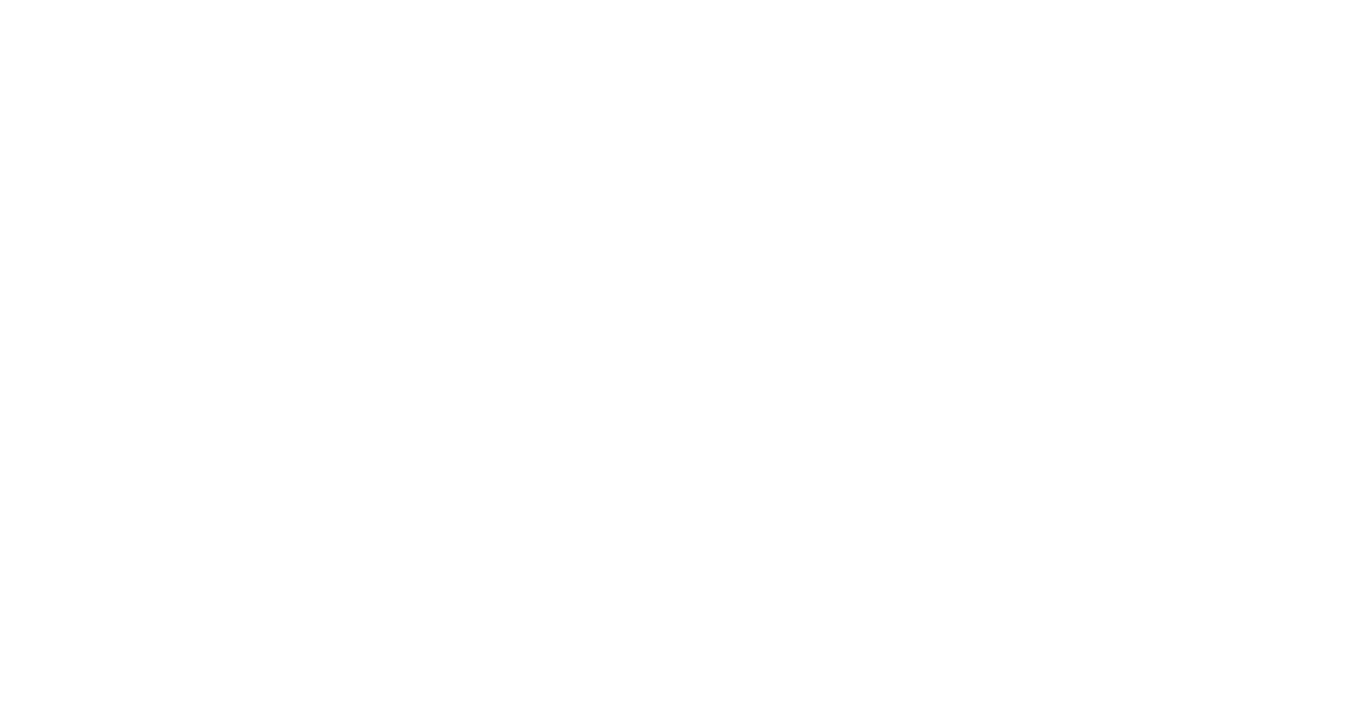scroll, scrollTop: 0, scrollLeft: 0, axis: both 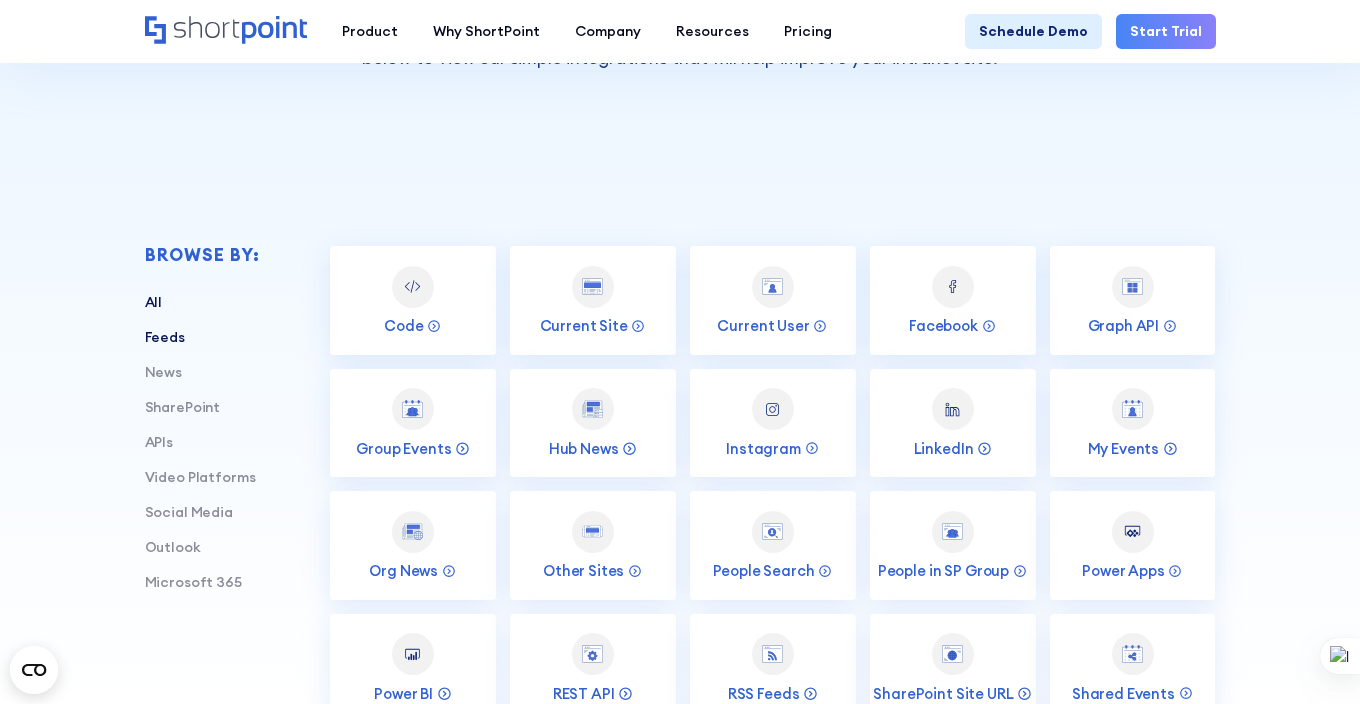 click on "Feeds" at bounding box center (203, 337) 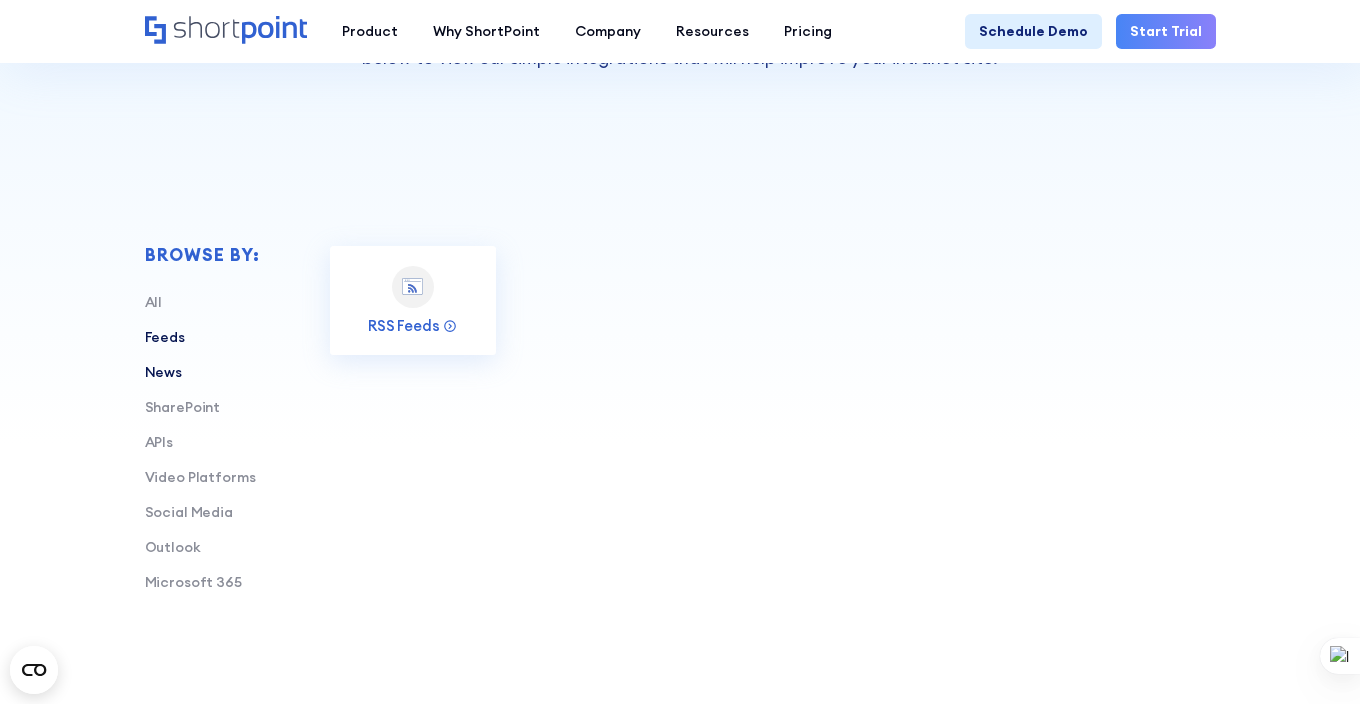 click on "News" at bounding box center (163, 372) 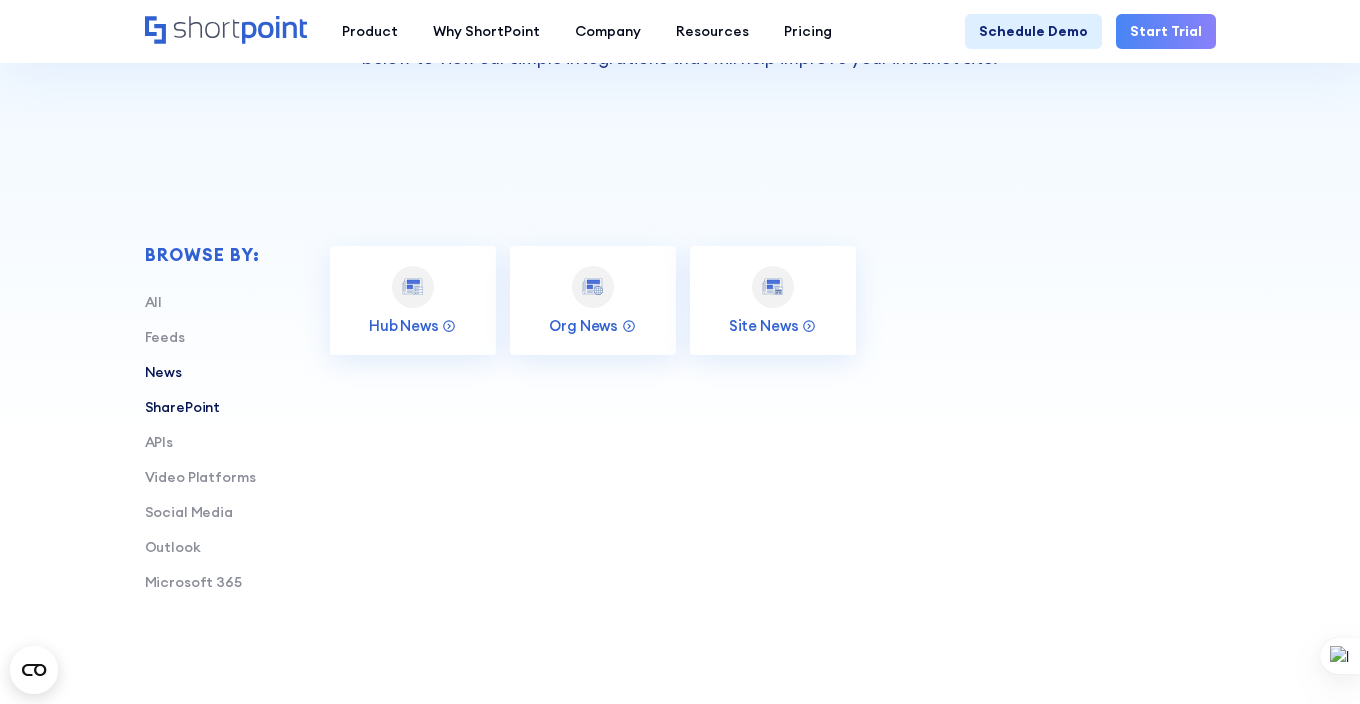 click on "SharePoint" at bounding box center [183, 407] 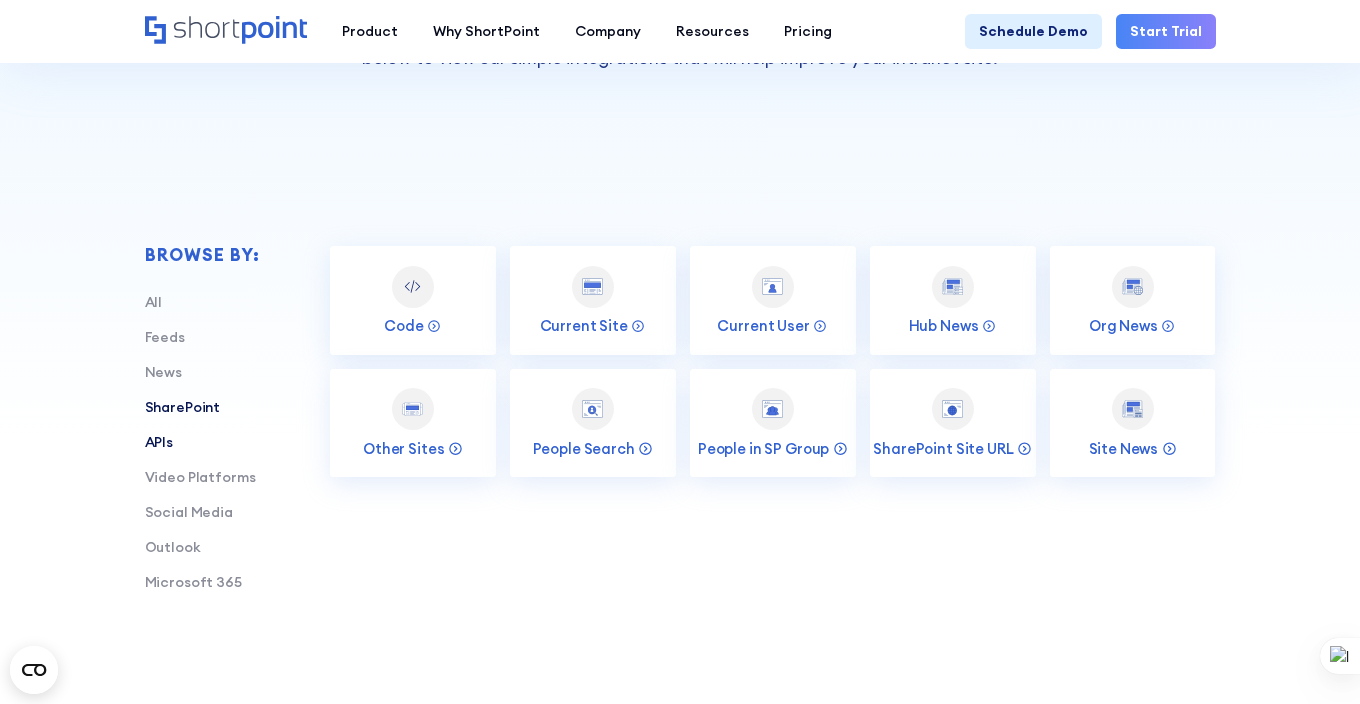 click on "APIs" at bounding box center (159, 442) 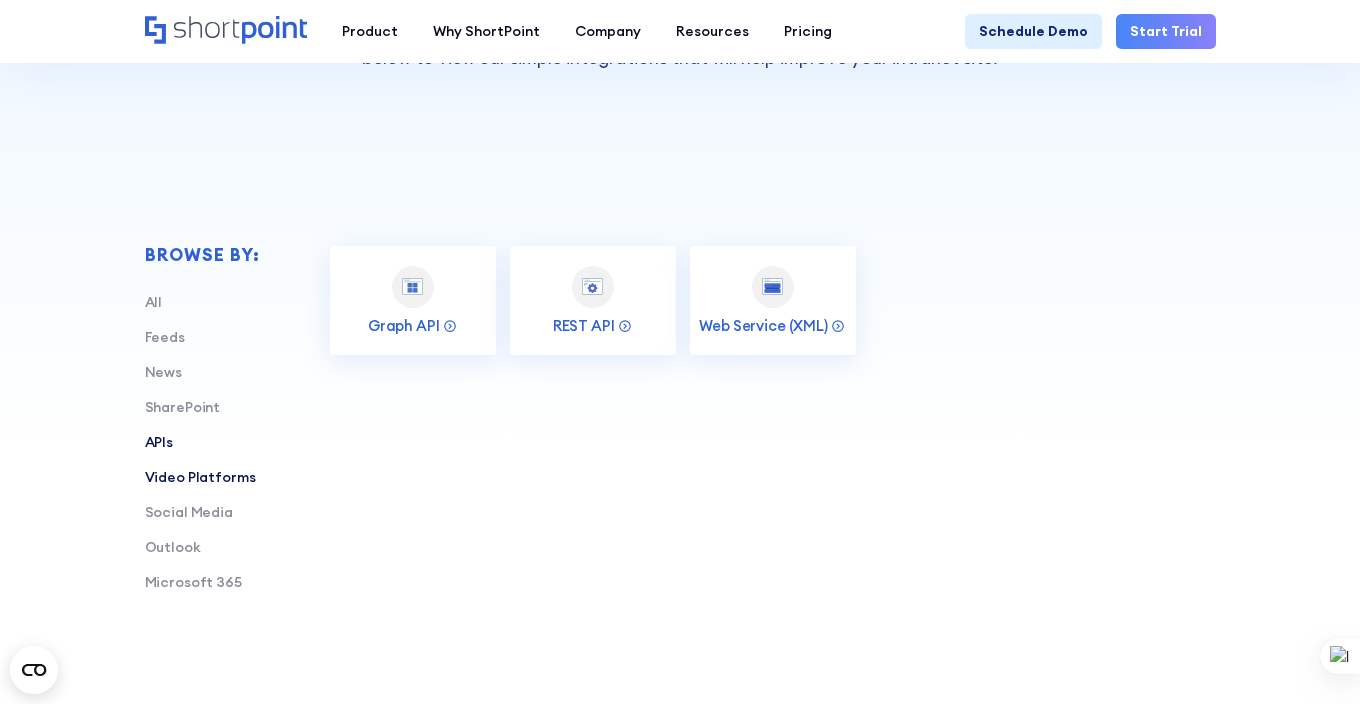click on "Video Platforms" at bounding box center [200, 477] 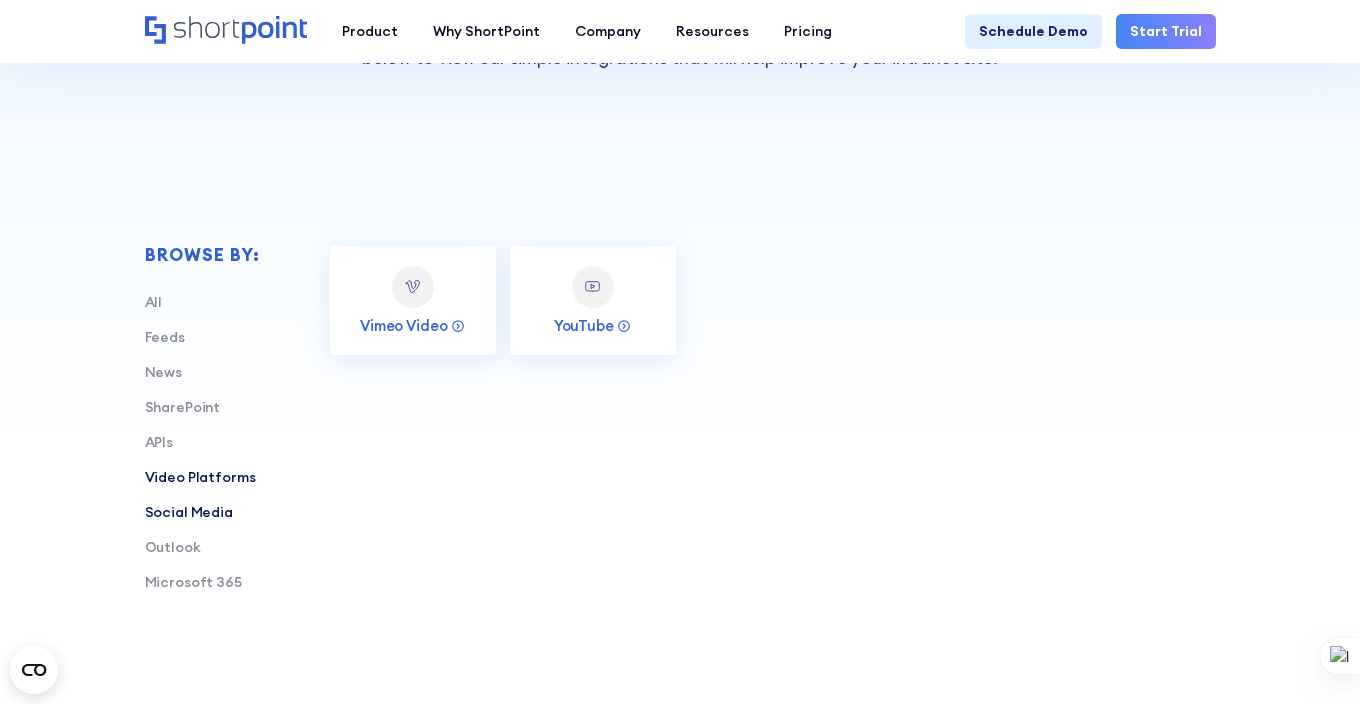 click on "Social Media" at bounding box center [189, 512] 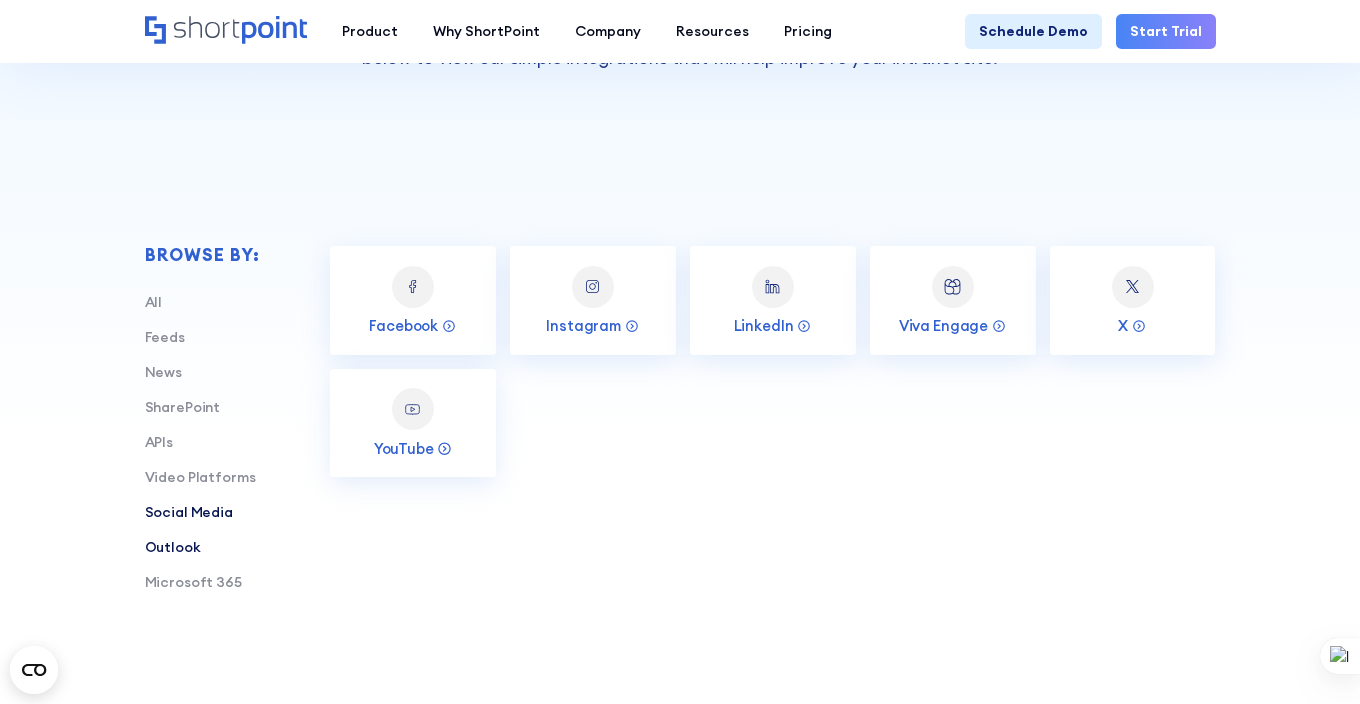 click on "Outlook" at bounding box center [173, 547] 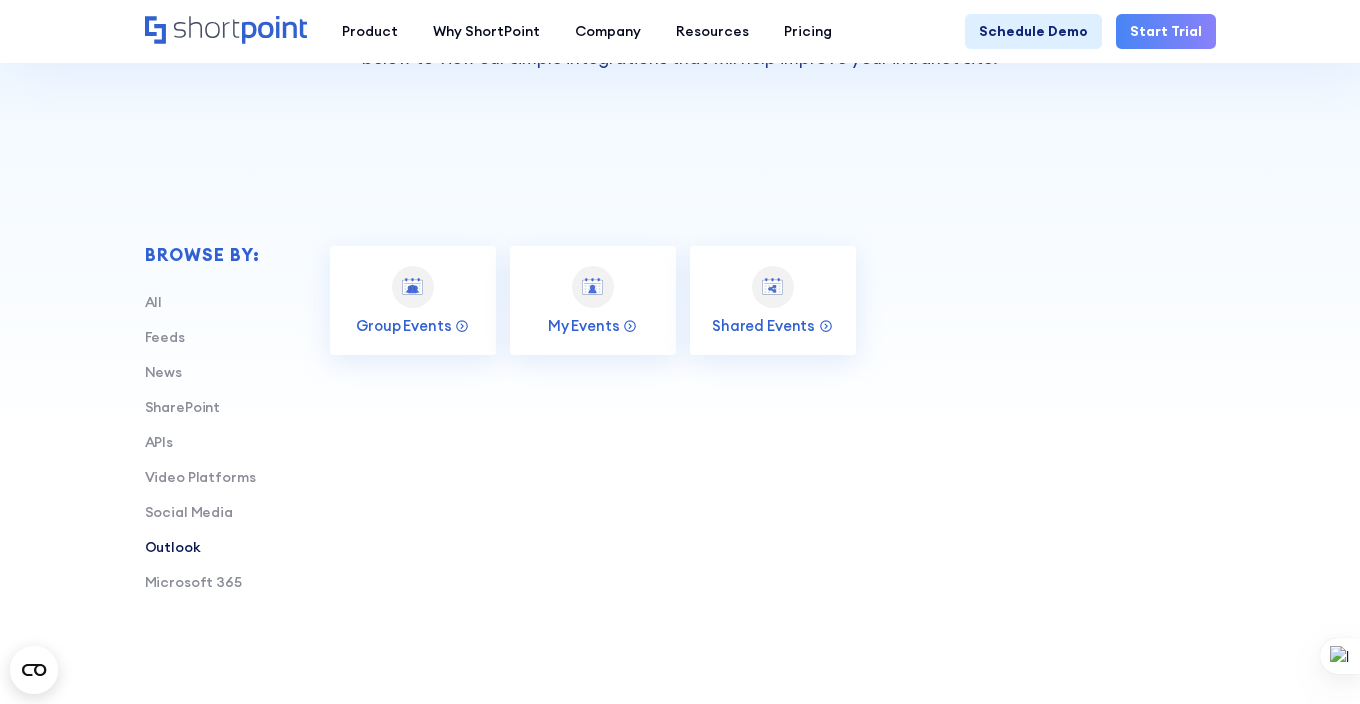 click on "Microsoft 365" at bounding box center (203, 582) 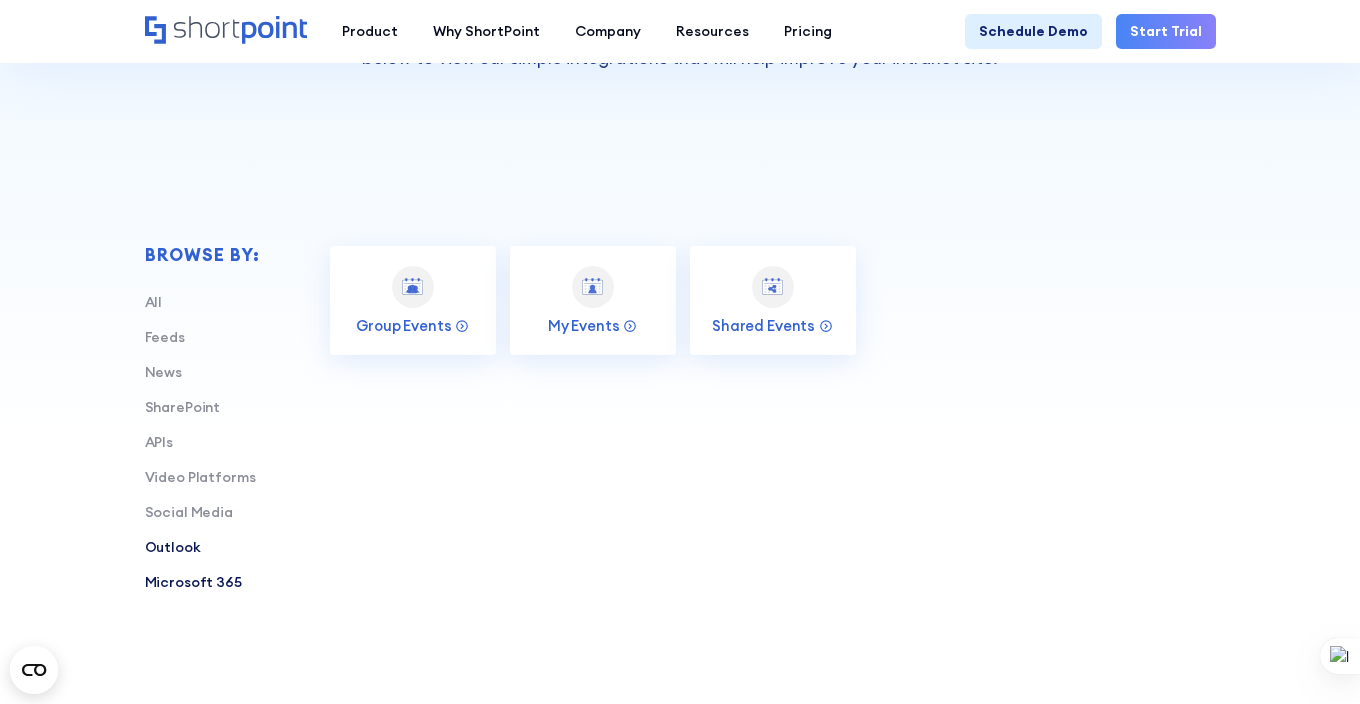 click on "Microsoft 365" at bounding box center (193, 582) 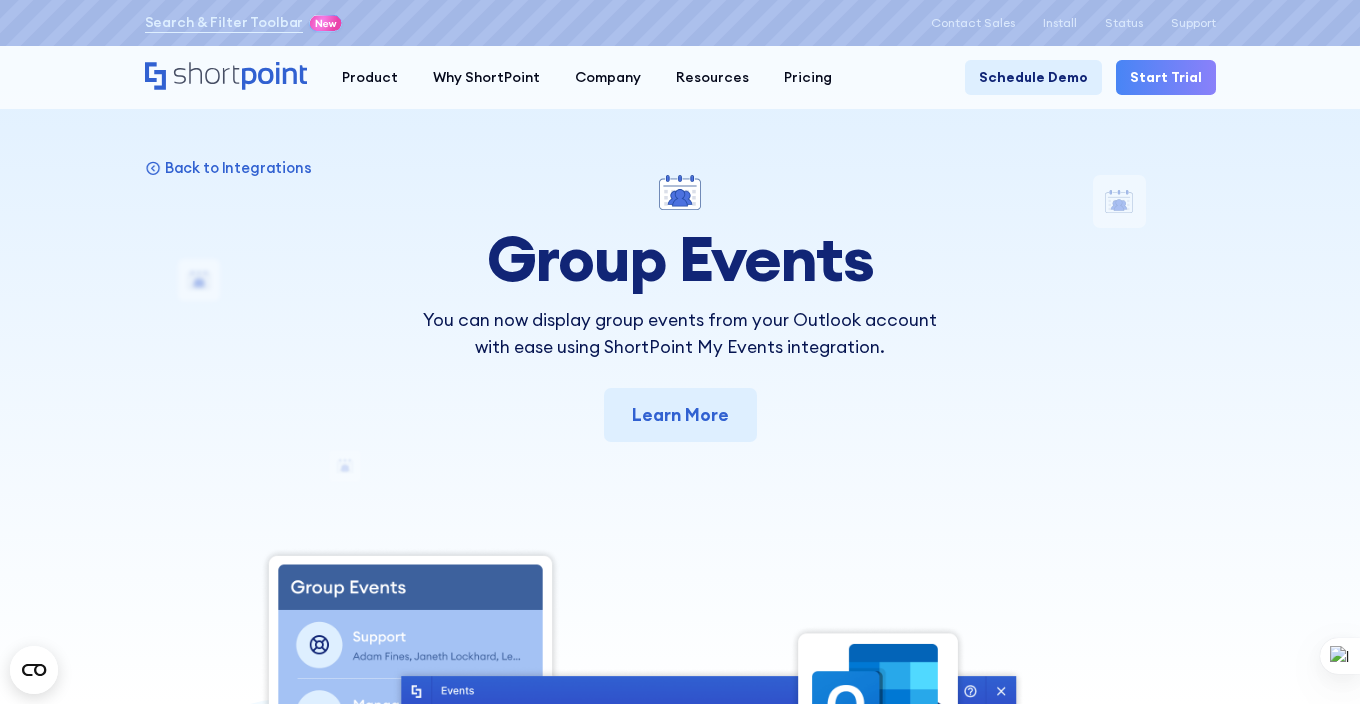 scroll, scrollTop: 0, scrollLeft: 0, axis: both 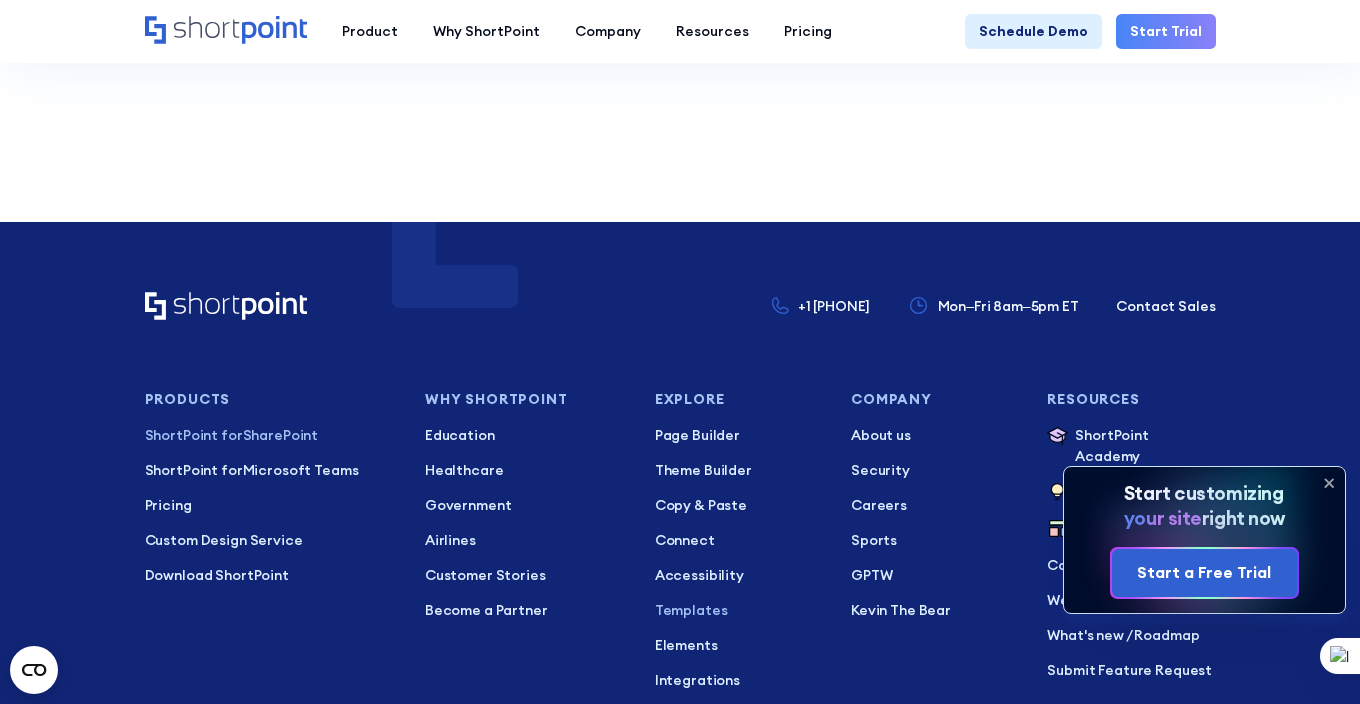 click on "ShortPoint for  SharePoint" at bounding box center [271, 435] 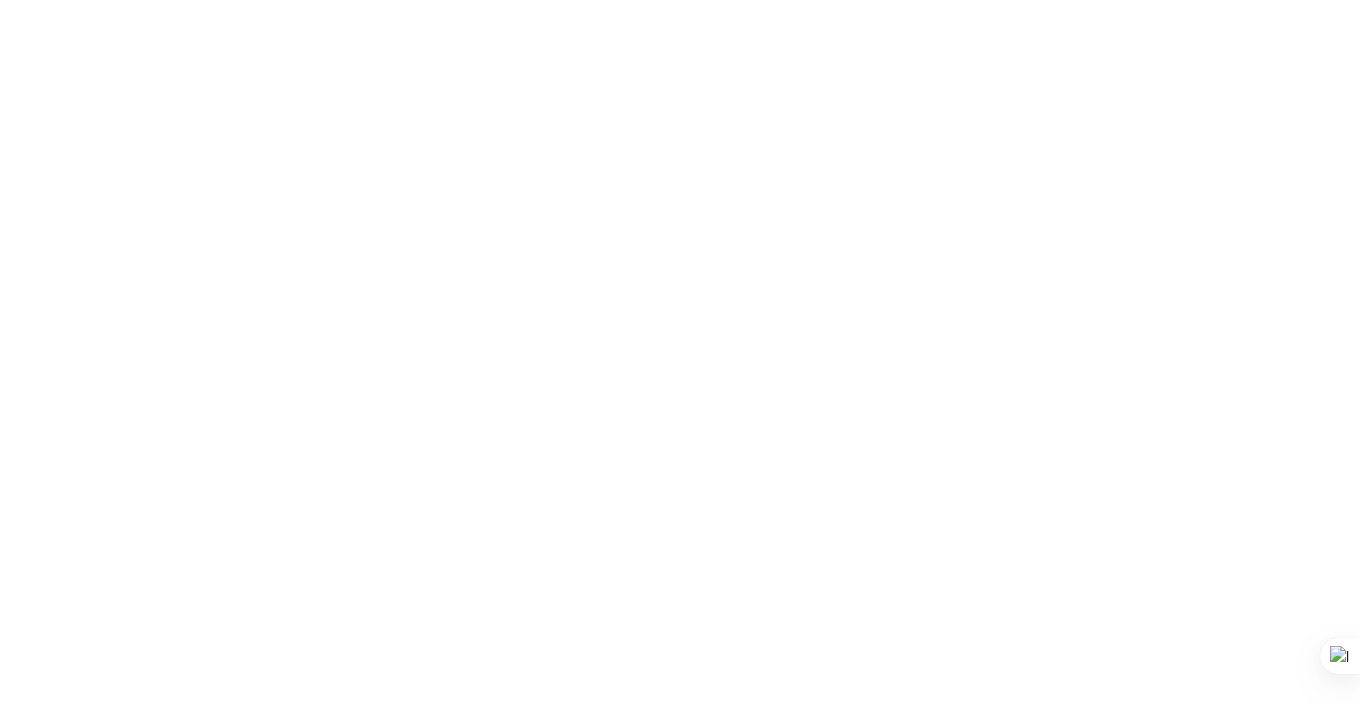 scroll, scrollTop: 0, scrollLeft: 0, axis: both 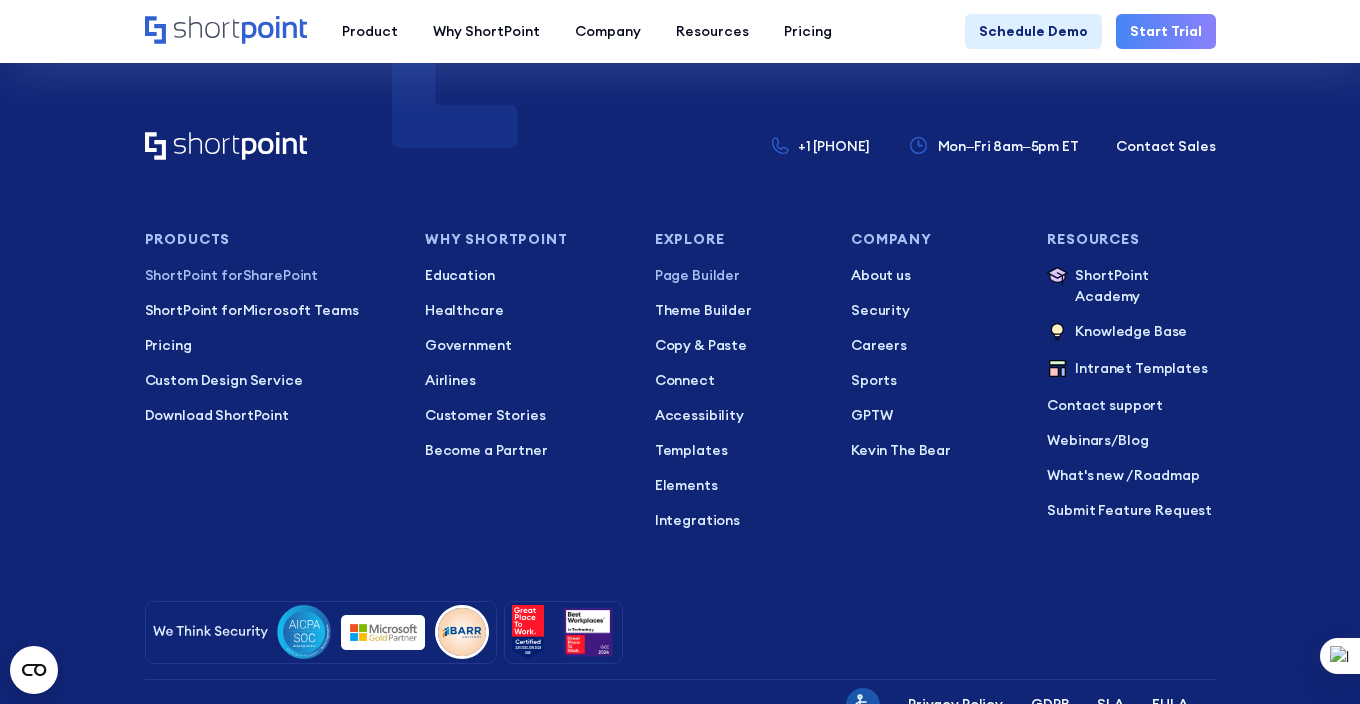 click on "Page Builder" at bounding box center [739, 275] 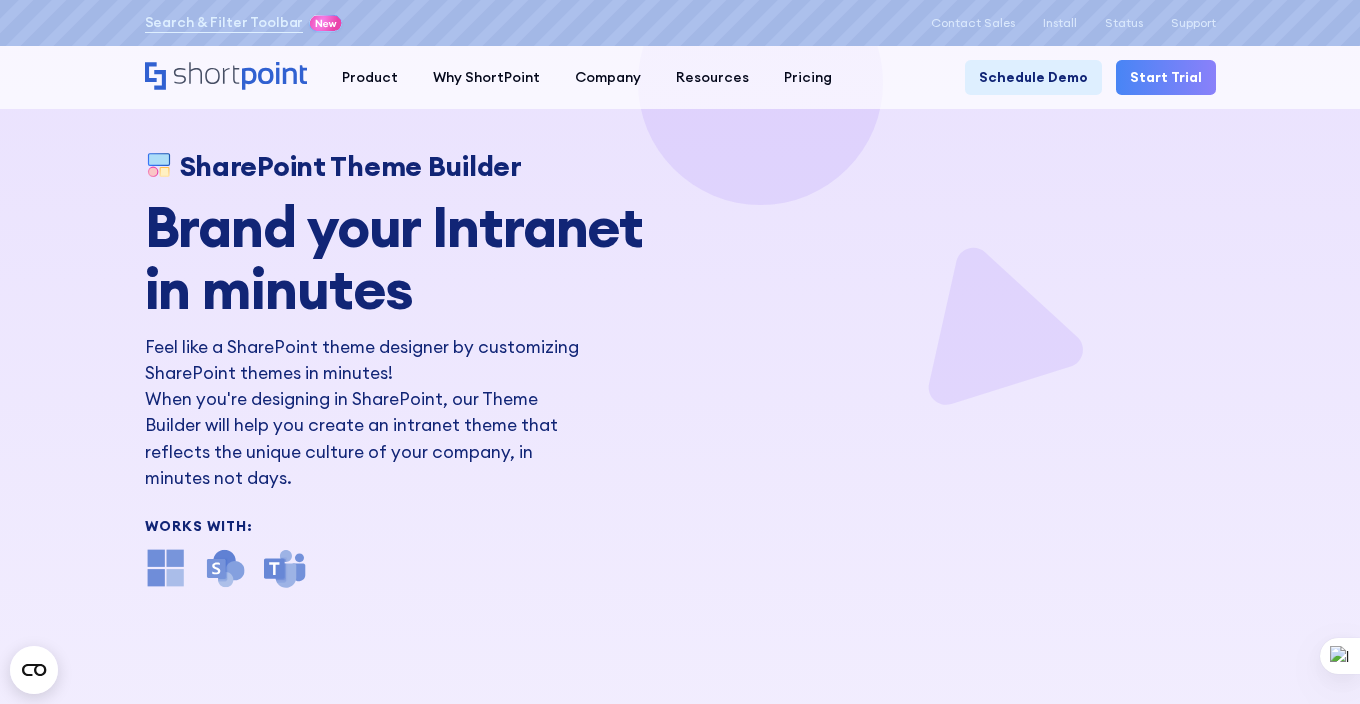 scroll, scrollTop: 0, scrollLeft: 0, axis: both 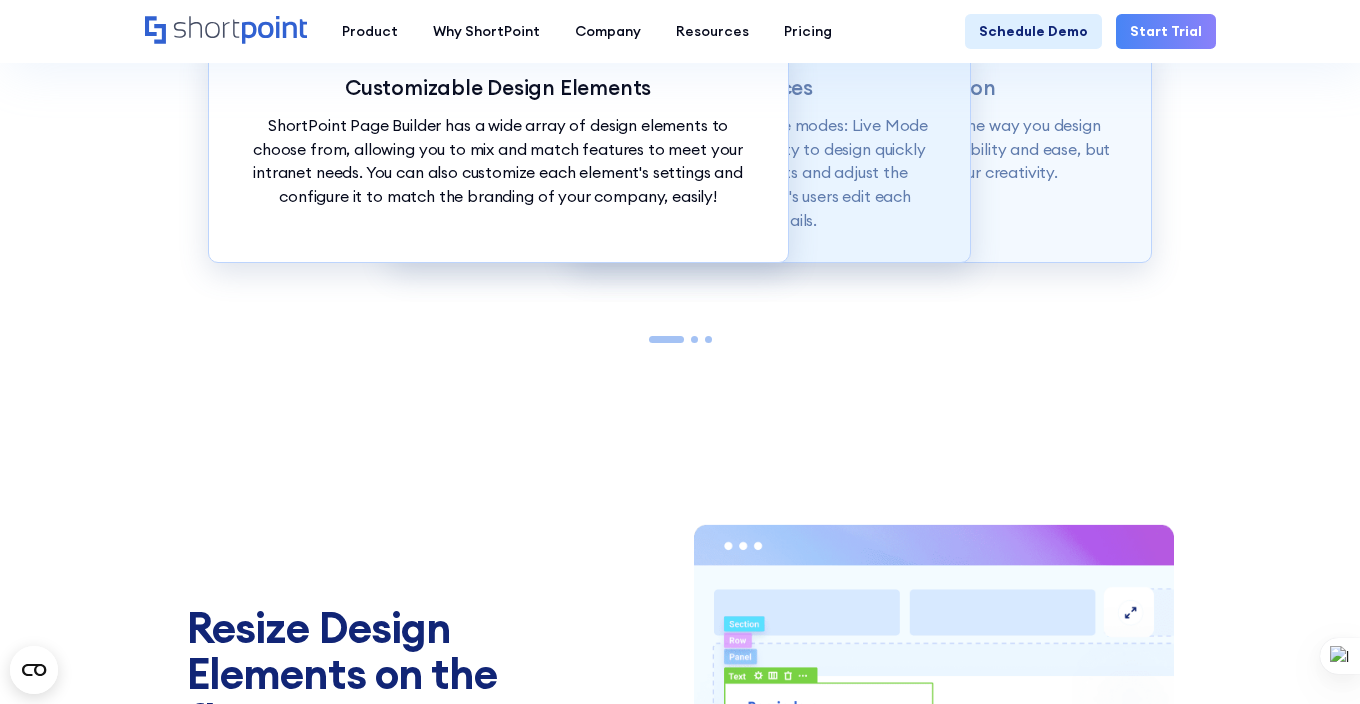 click on "Page builder allows users to design in two flexible modes: Live Mode & Grid Mode. Live Mode offers users the flexibility to design quickly and eliminate guesswork as you resize elements and adjust the spacing between sections, while Grid Mode let's users edit each element down to the smallest details." at bounding box center (679, 173) 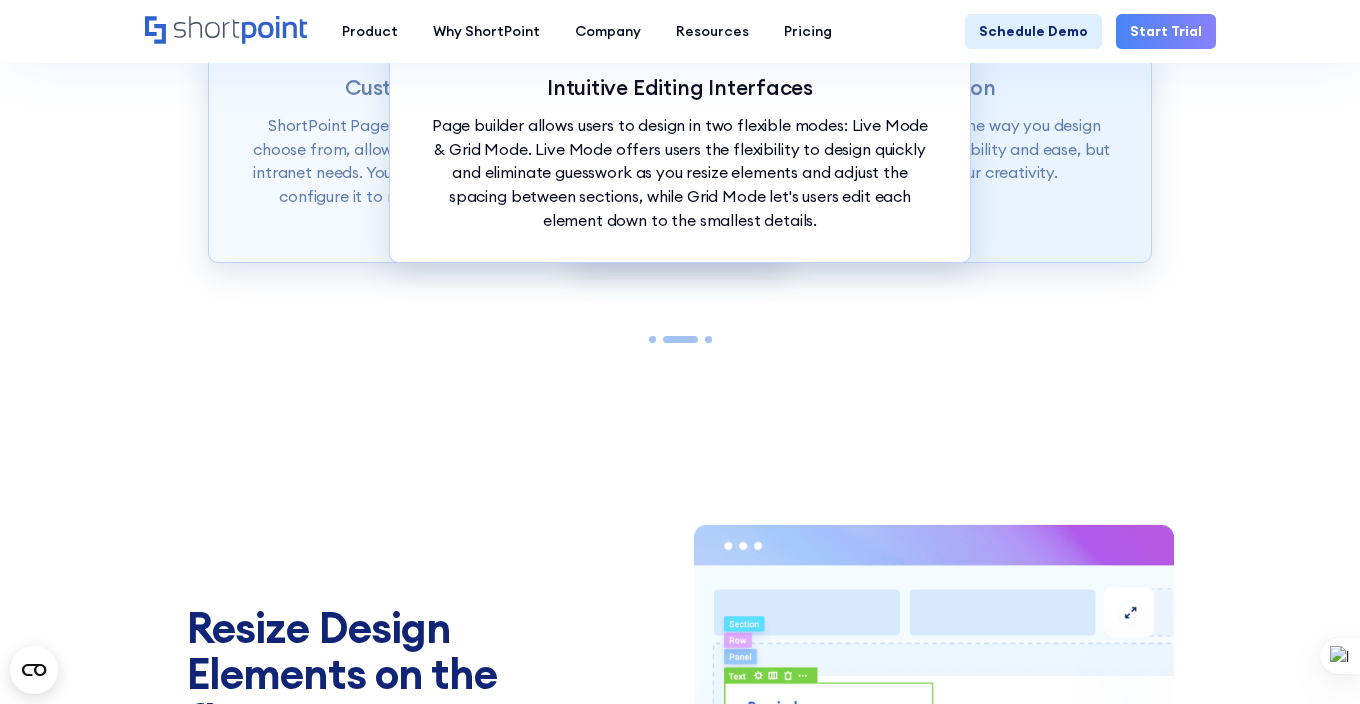 click on "ShortPoint Page Builder is truly revolutionizing the way you design your Intranet sites. Not only does it give you flexibility and ease, but it also gives you the power to tap into your creativity." at bounding box center (861, 149) 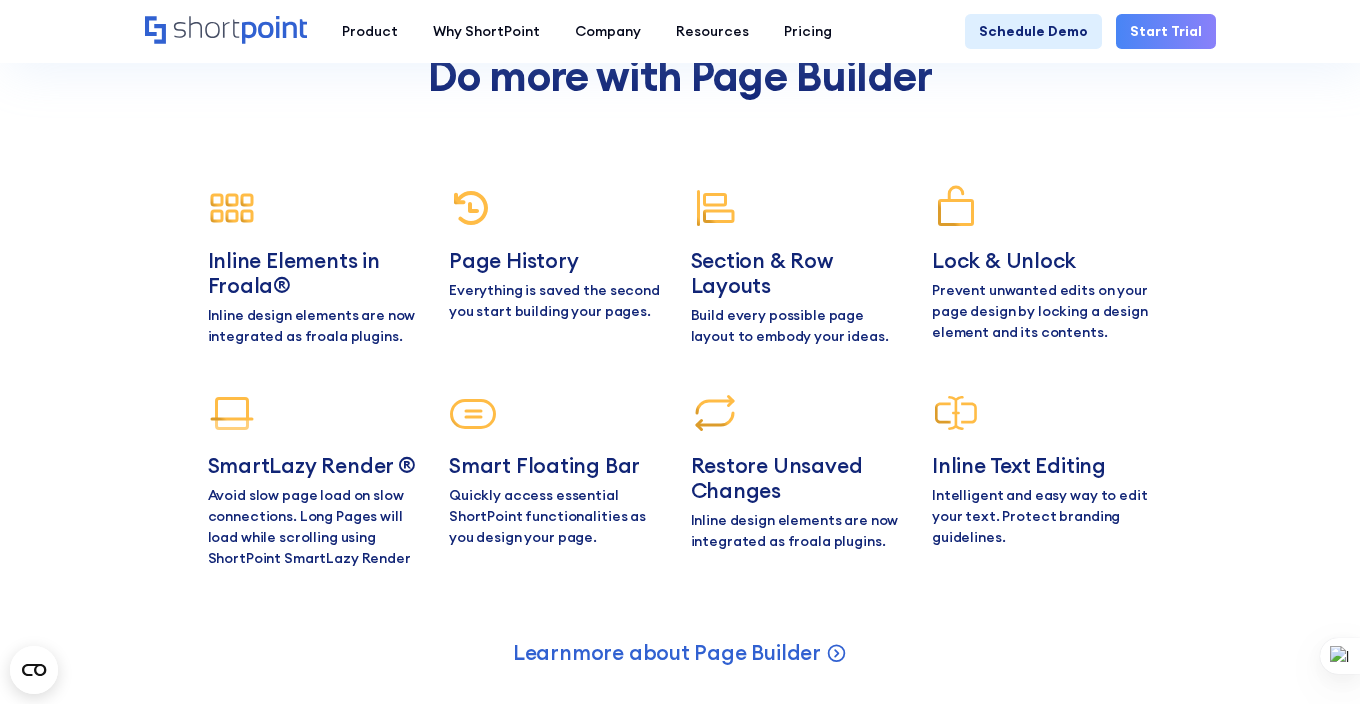 scroll, scrollTop: 7600, scrollLeft: 0, axis: vertical 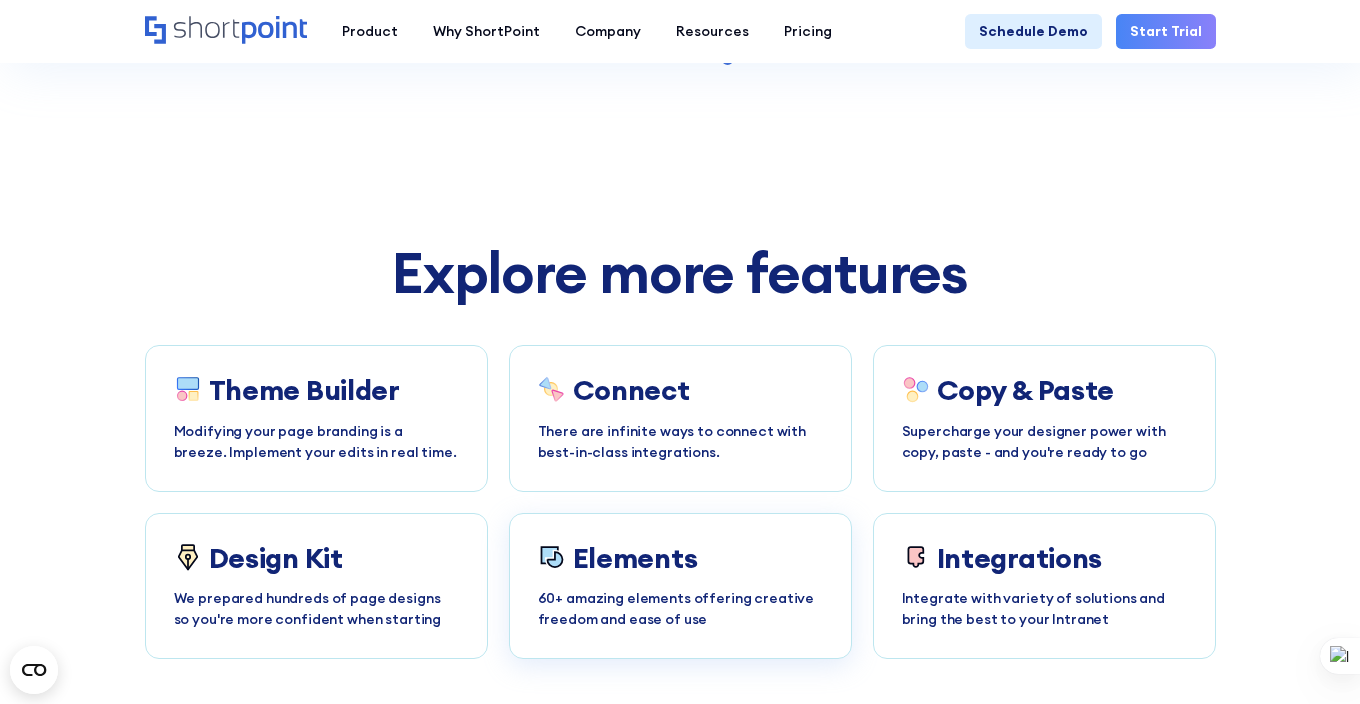 click on "Elements" at bounding box center [635, 558] 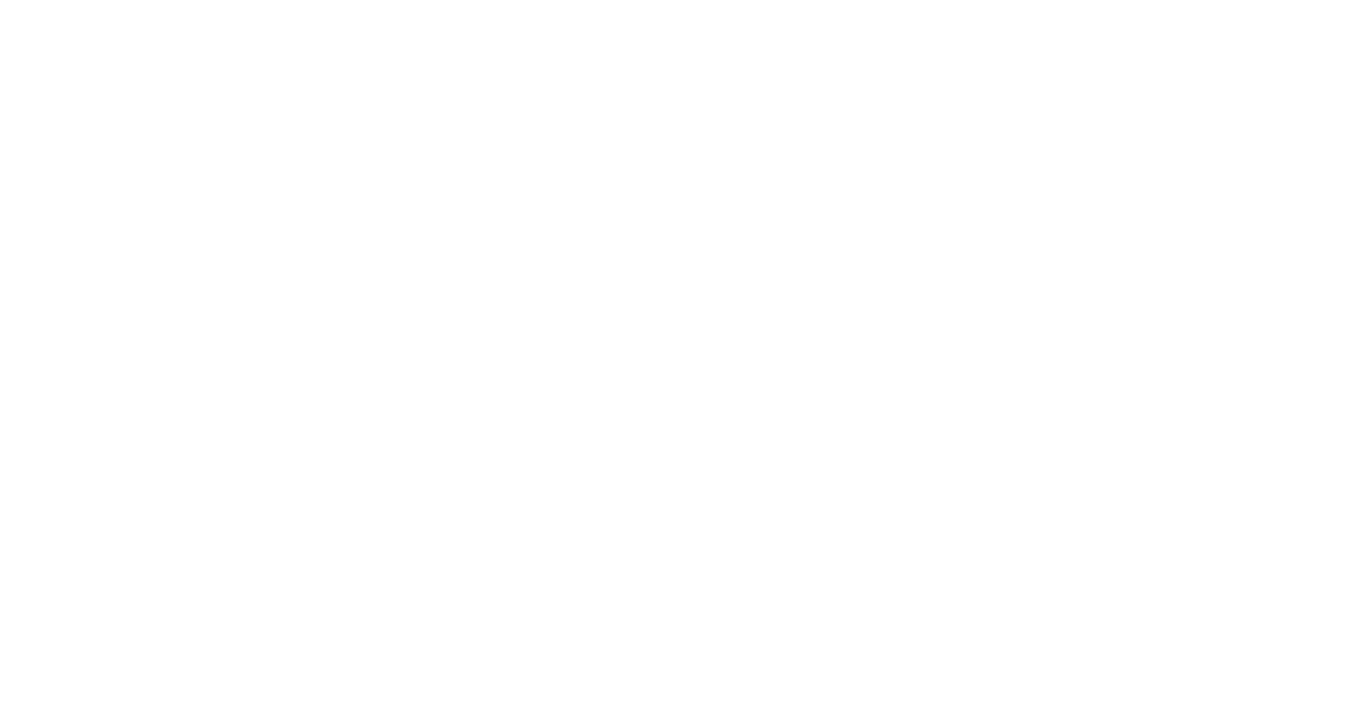 scroll, scrollTop: 0, scrollLeft: 0, axis: both 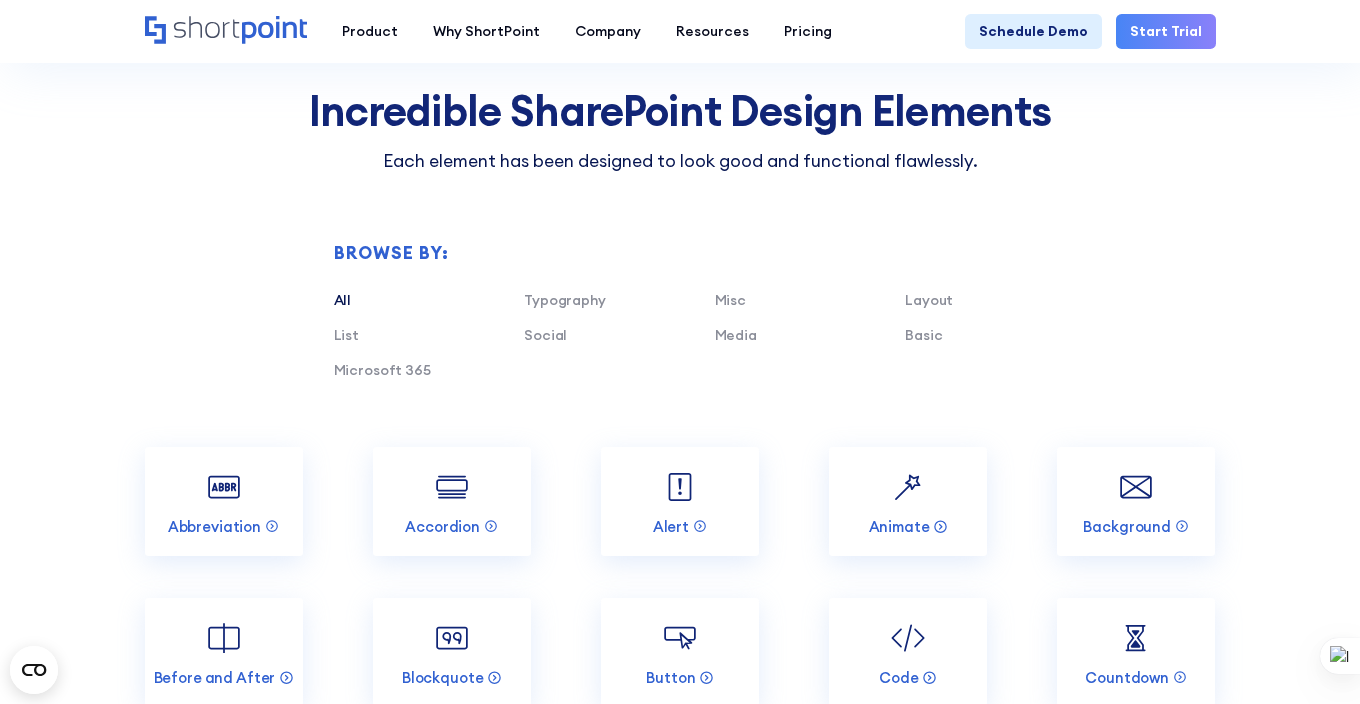 click on "All" at bounding box center (343, 300) 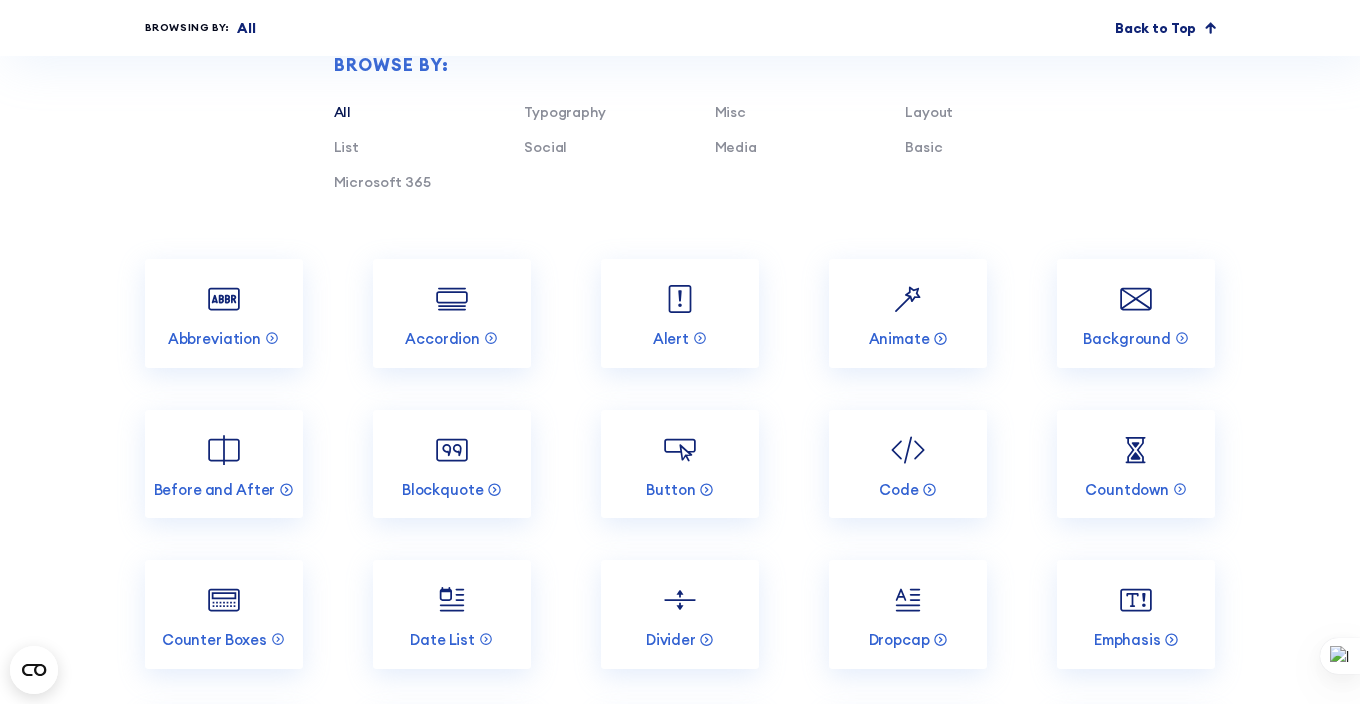 scroll, scrollTop: 1700, scrollLeft: 0, axis: vertical 